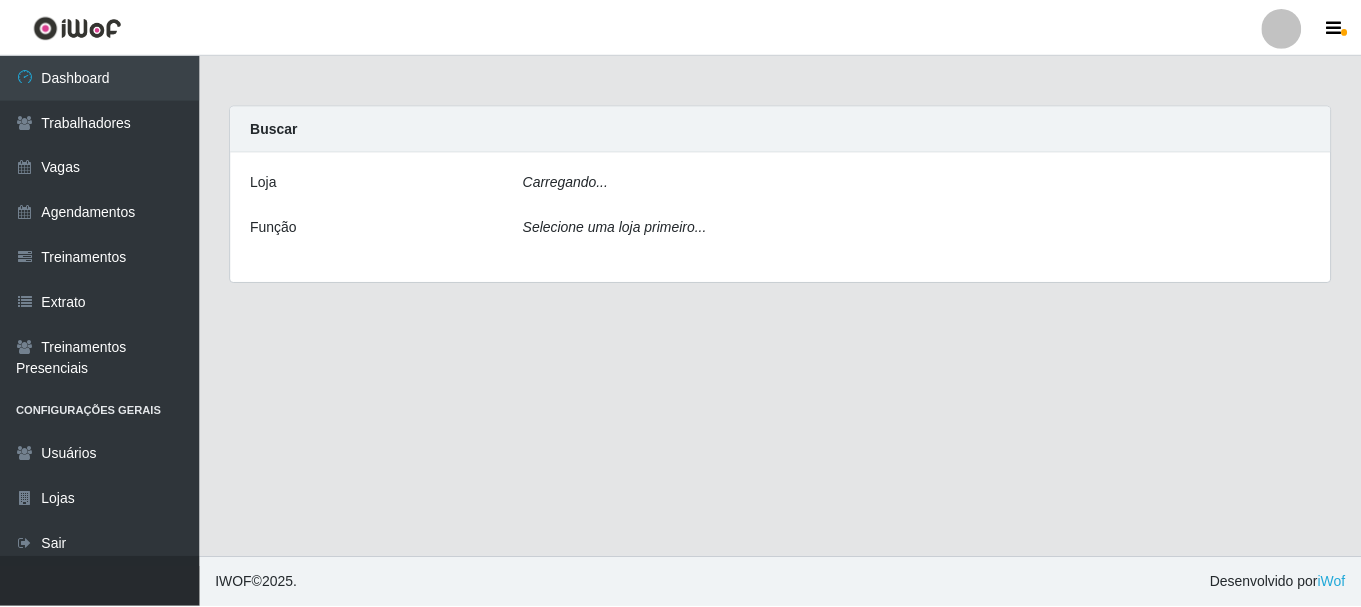 scroll, scrollTop: 0, scrollLeft: 0, axis: both 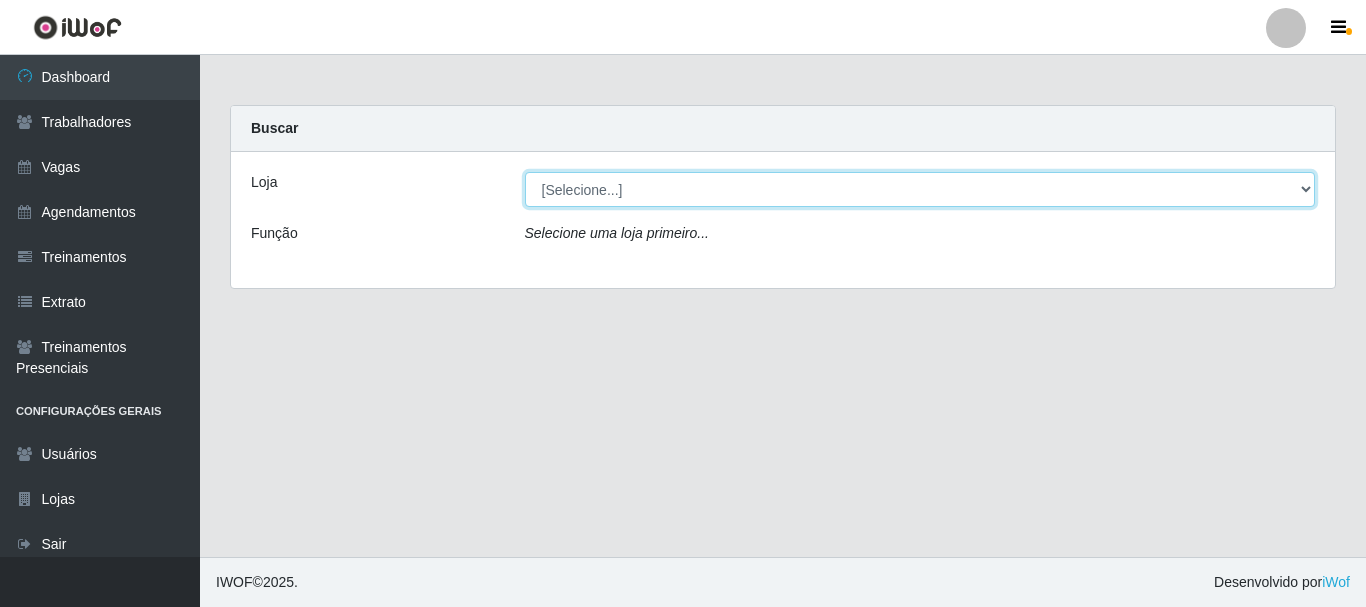click on "[Selecione...] Necão Restaurante" at bounding box center [920, 189] 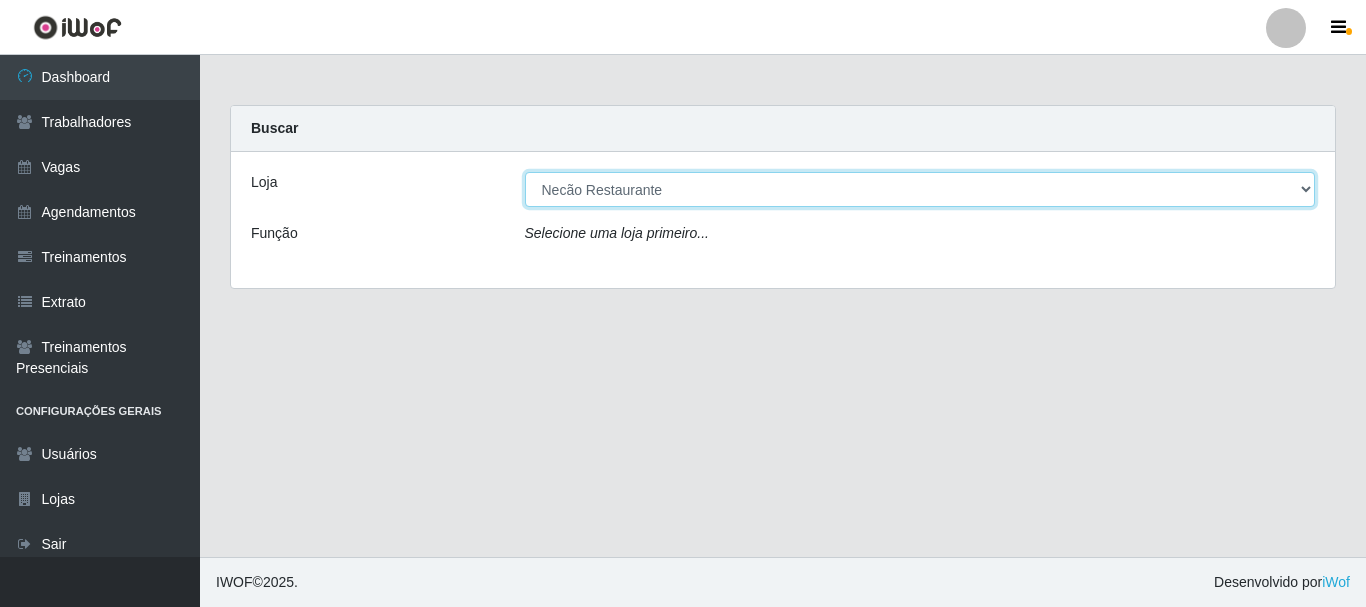 click on "[Selecione...] Necão Restaurante" at bounding box center (920, 189) 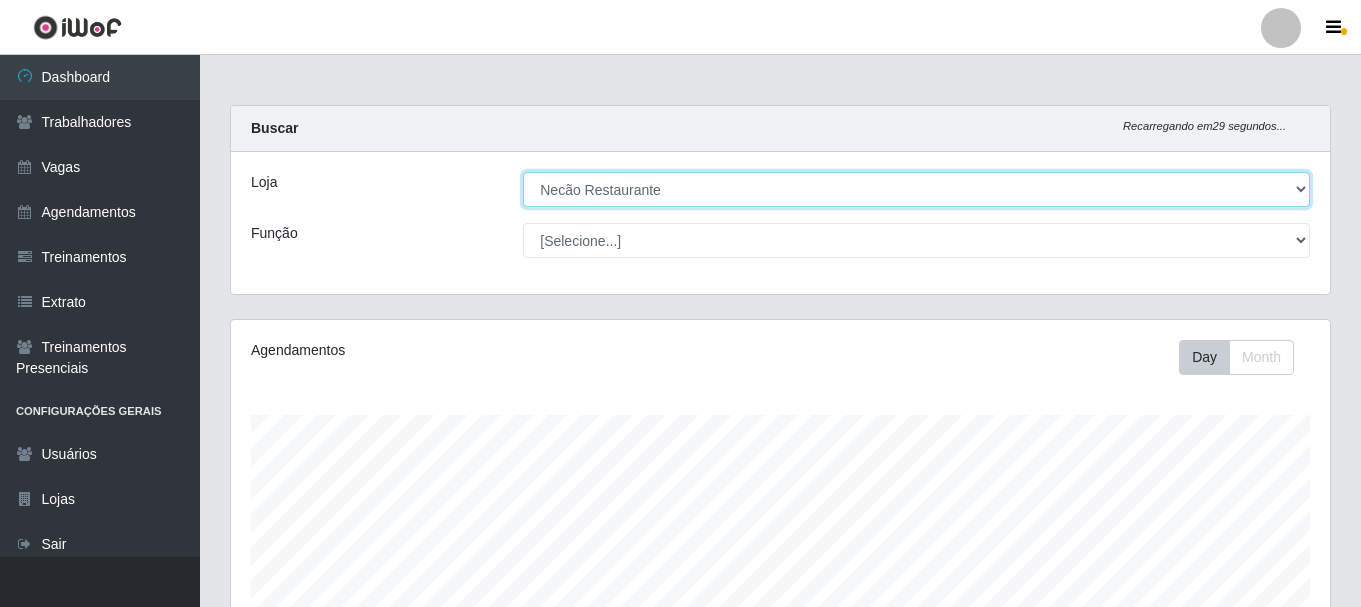 scroll, scrollTop: 999585, scrollLeft: 998901, axis: both 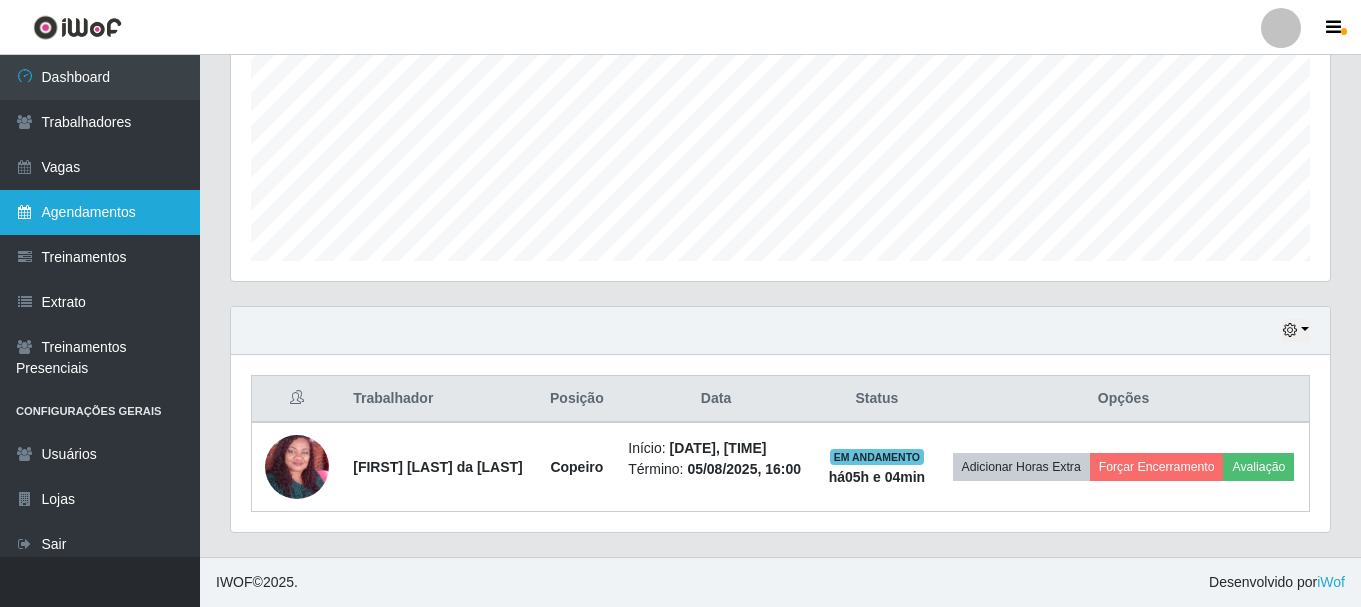 click on "Agendamentos" at bounding box center [100, 212] 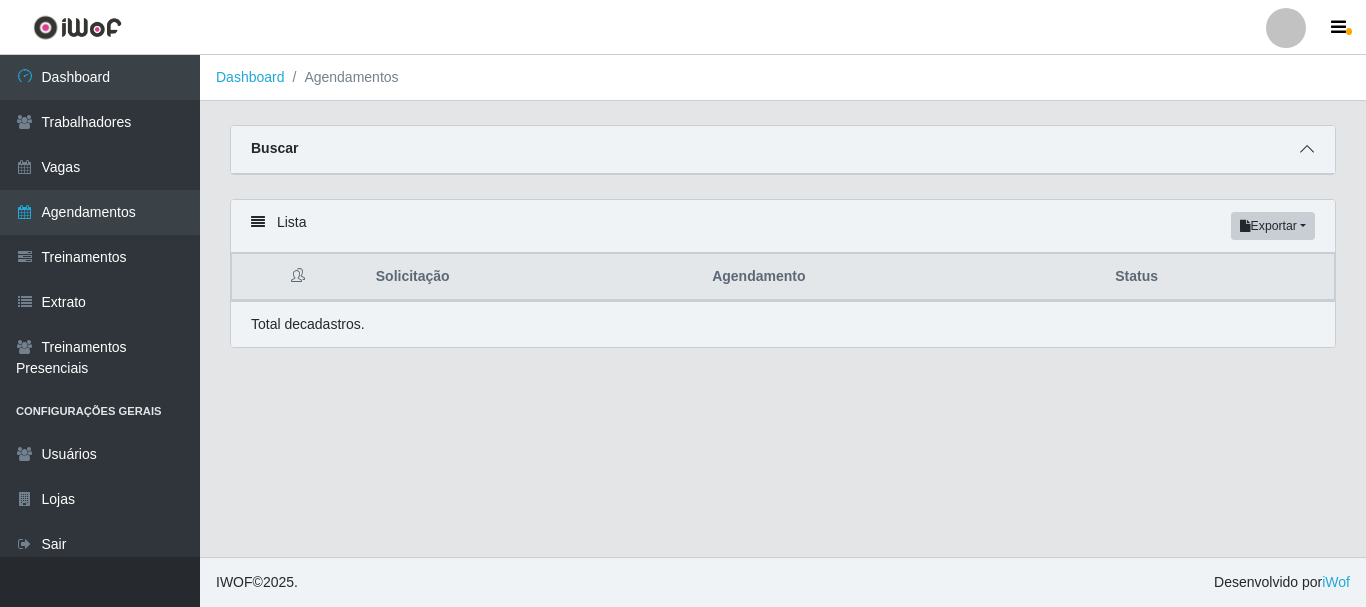 click at bounding box center (1307, 149) 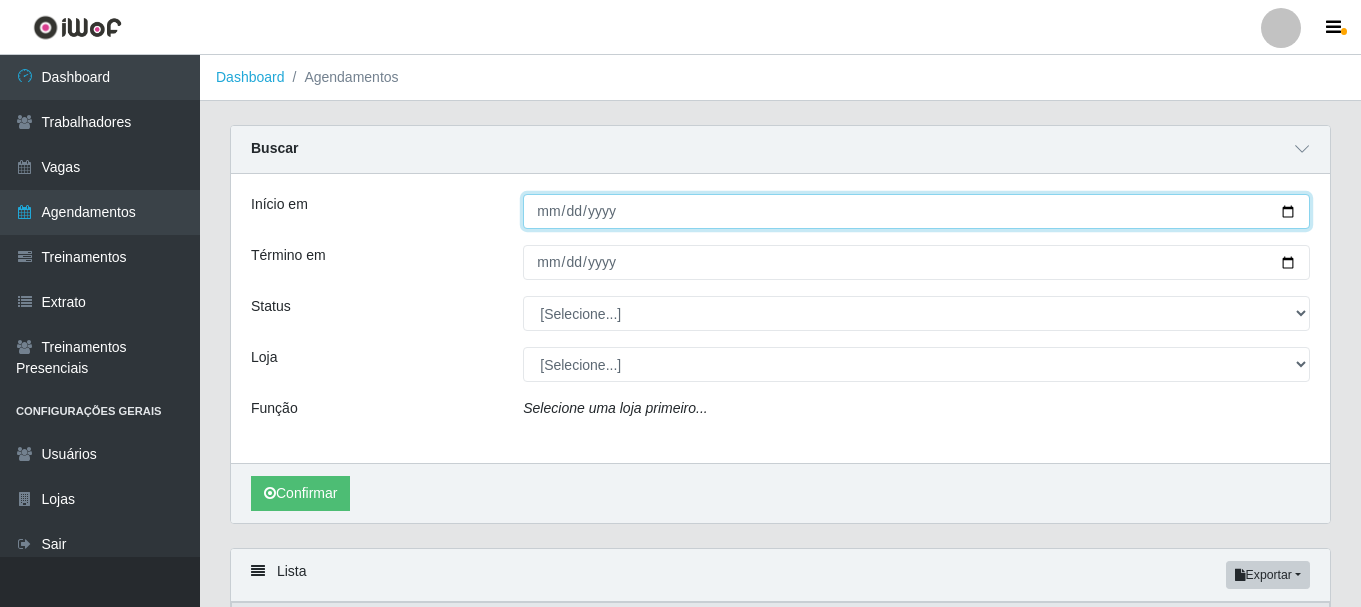 click on "Início em" at bounding box center [916, 211] 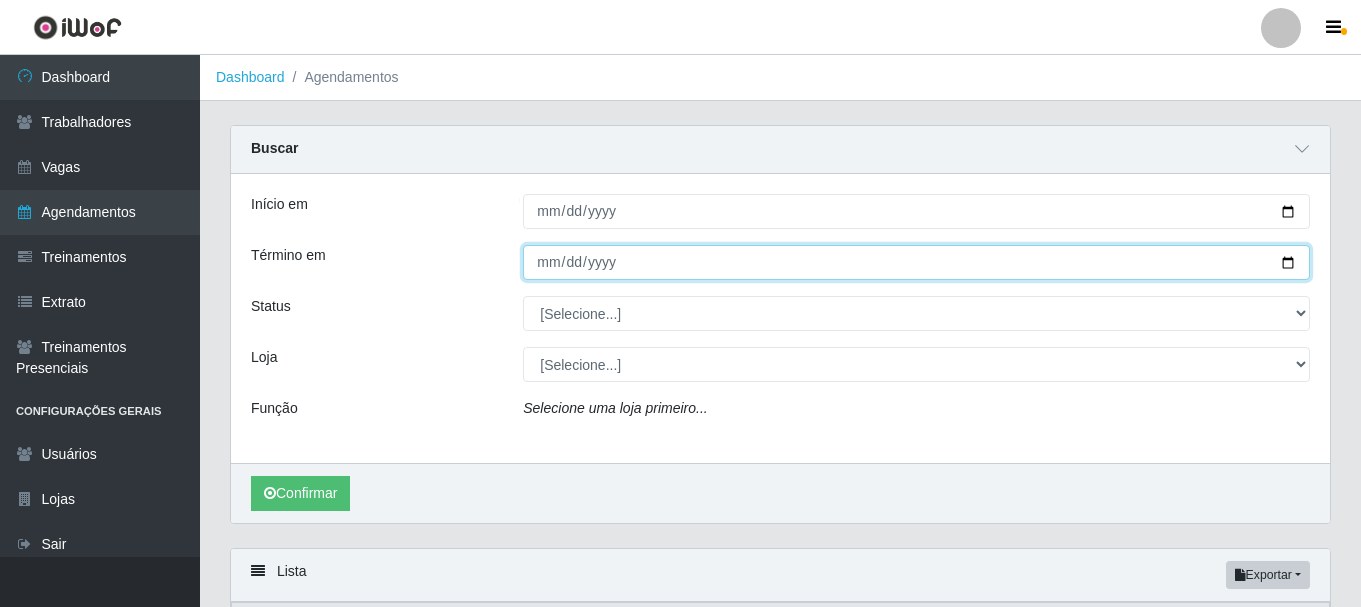 click on "Término em" at bounding box center [916, 262] 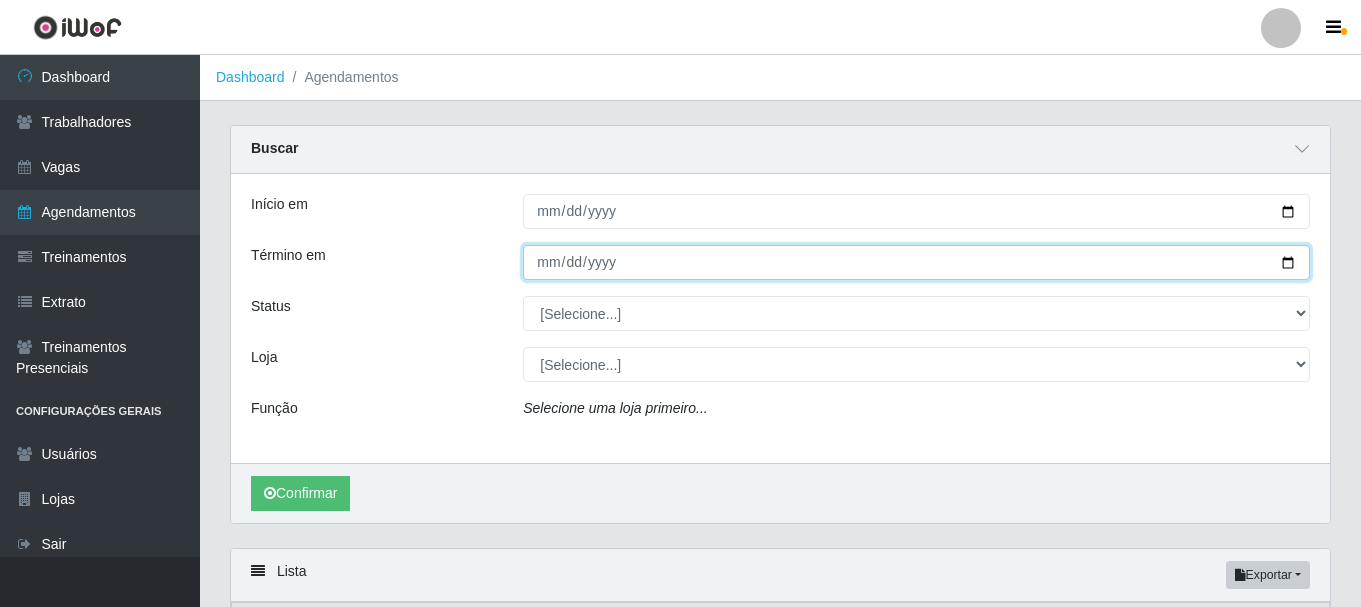 type on "[DATE]" 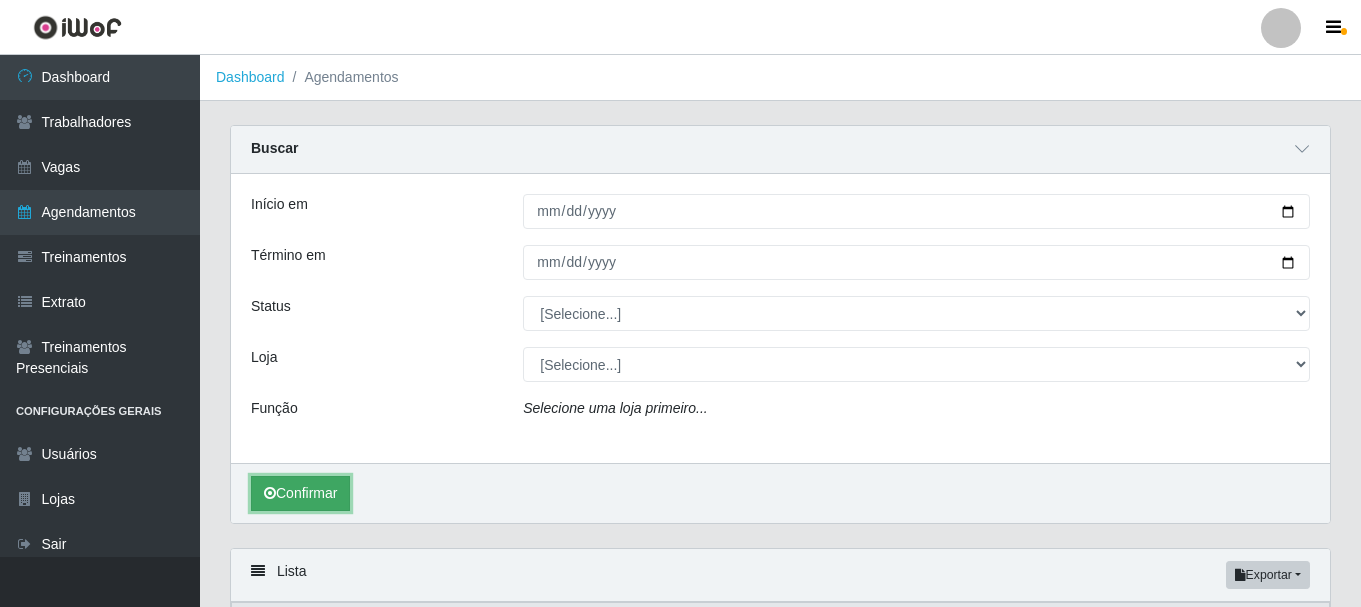 click on "Confirmar" at bounding box center [300, 493] 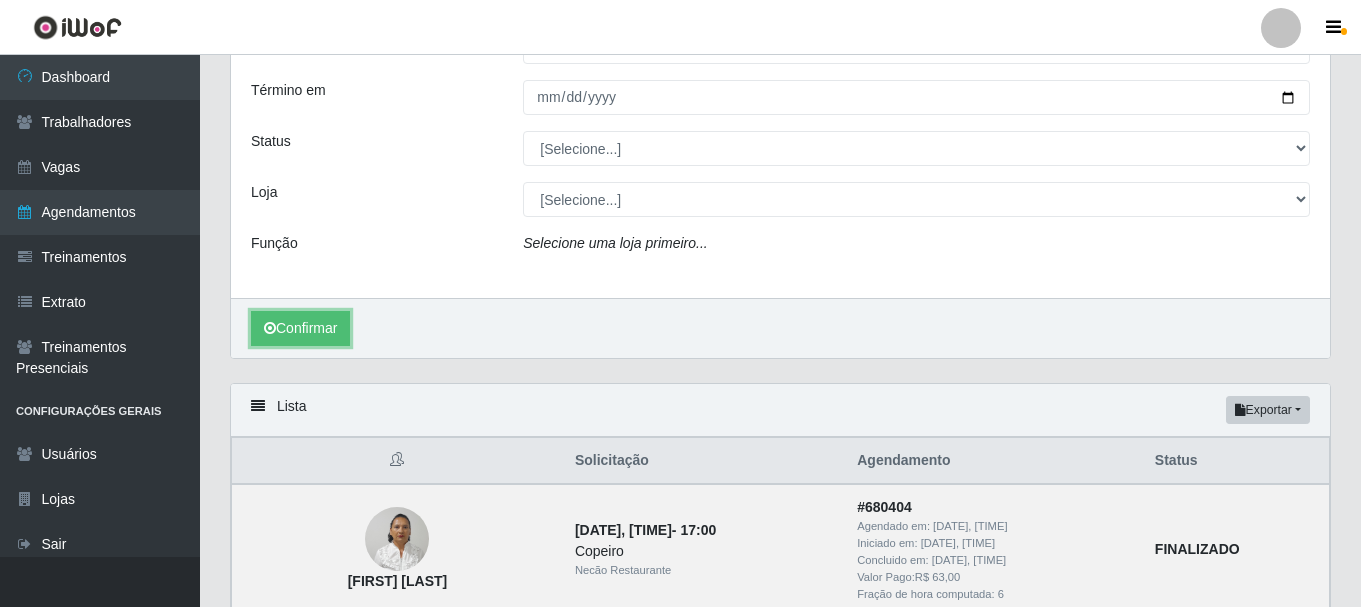 scroll, scrollTop: 440, scrollLeft: 0, axis: vertical 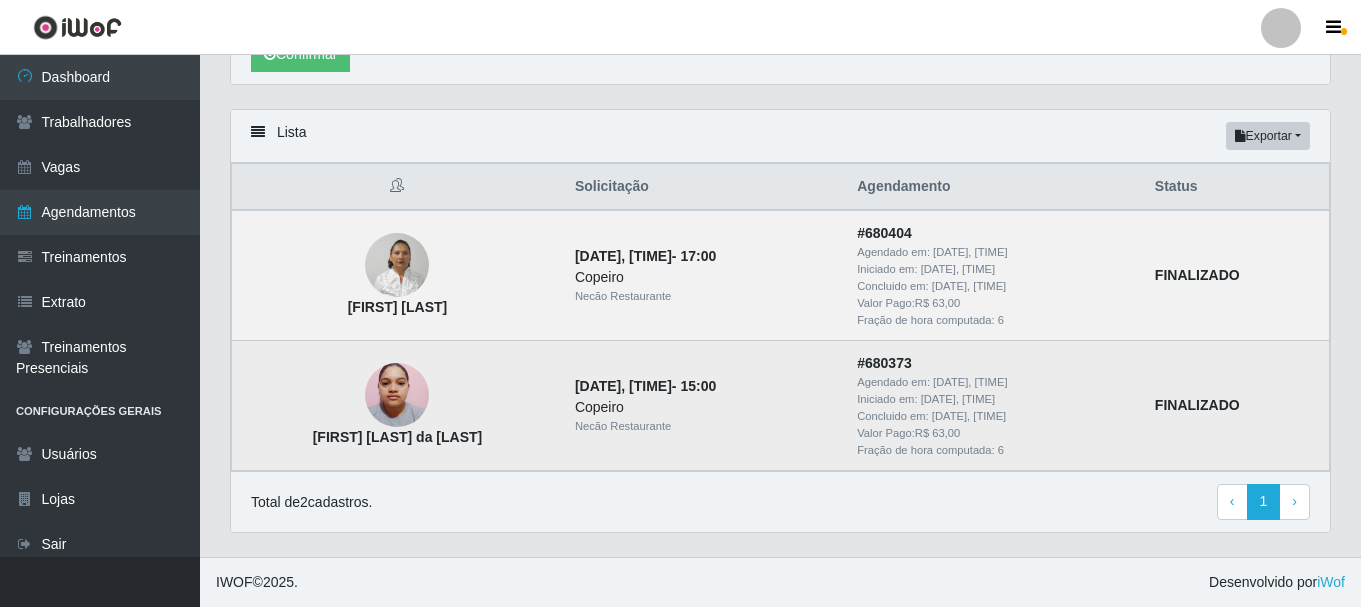 drag, startPoint x: 508, startPoint y: 441, endPoint x: 274, endPoint y: 448, distance: 234.10468 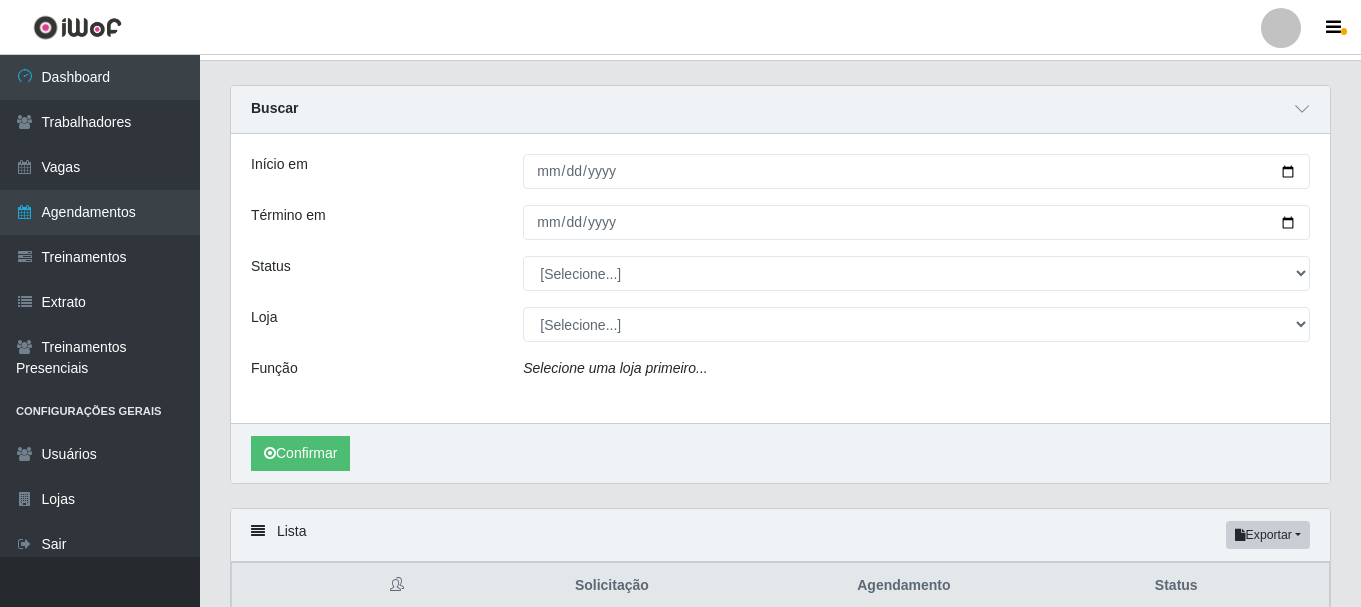 scroll, scrollTop: 0, scrollLeft: 0, axis: both 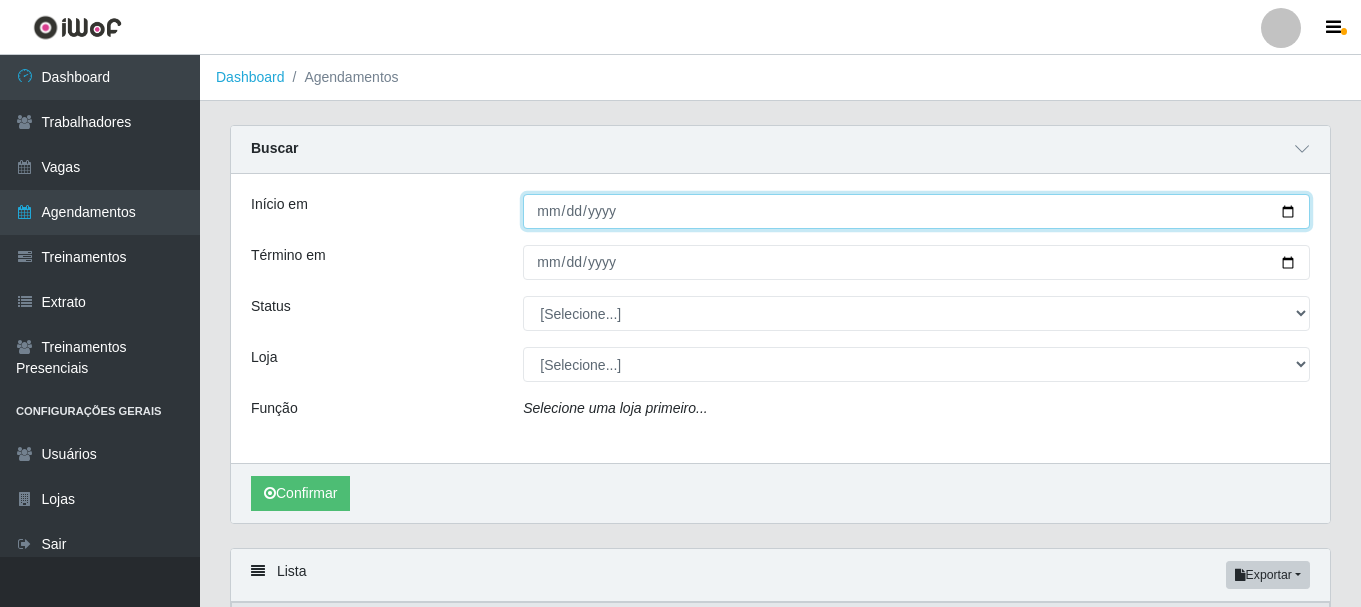 click on "[DATE]" at bounding box center (916, 211) 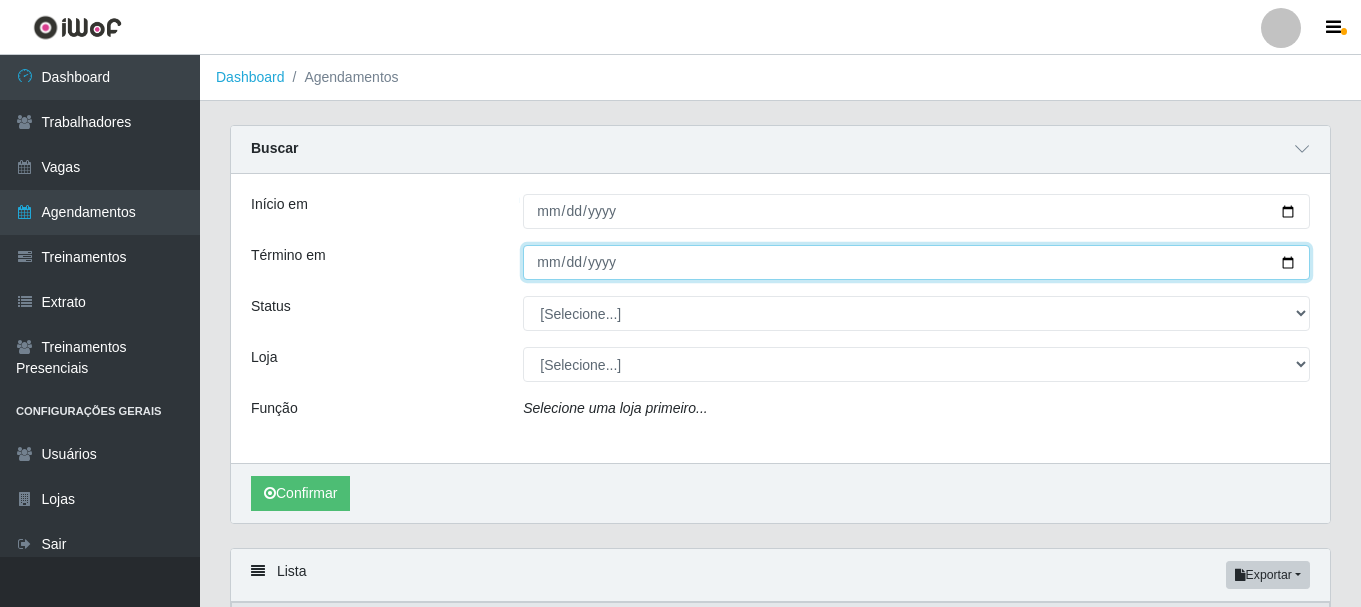 click on "[DATE]" at bounding box center (916, 262) 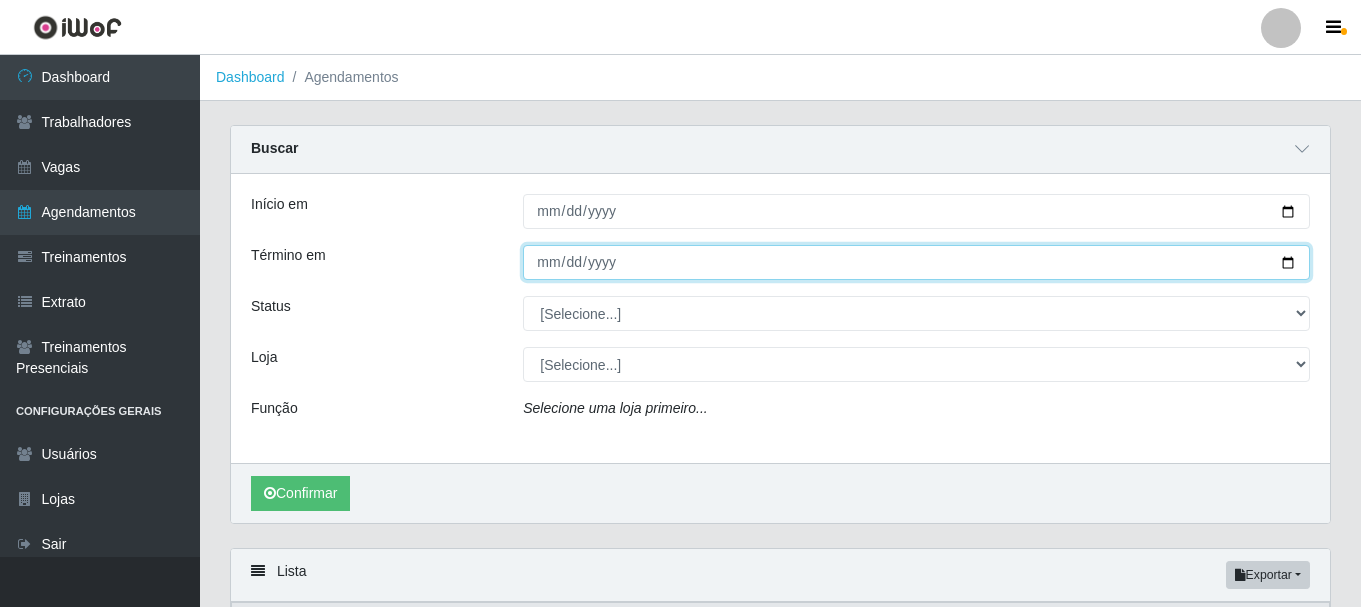type on "[DATE]" 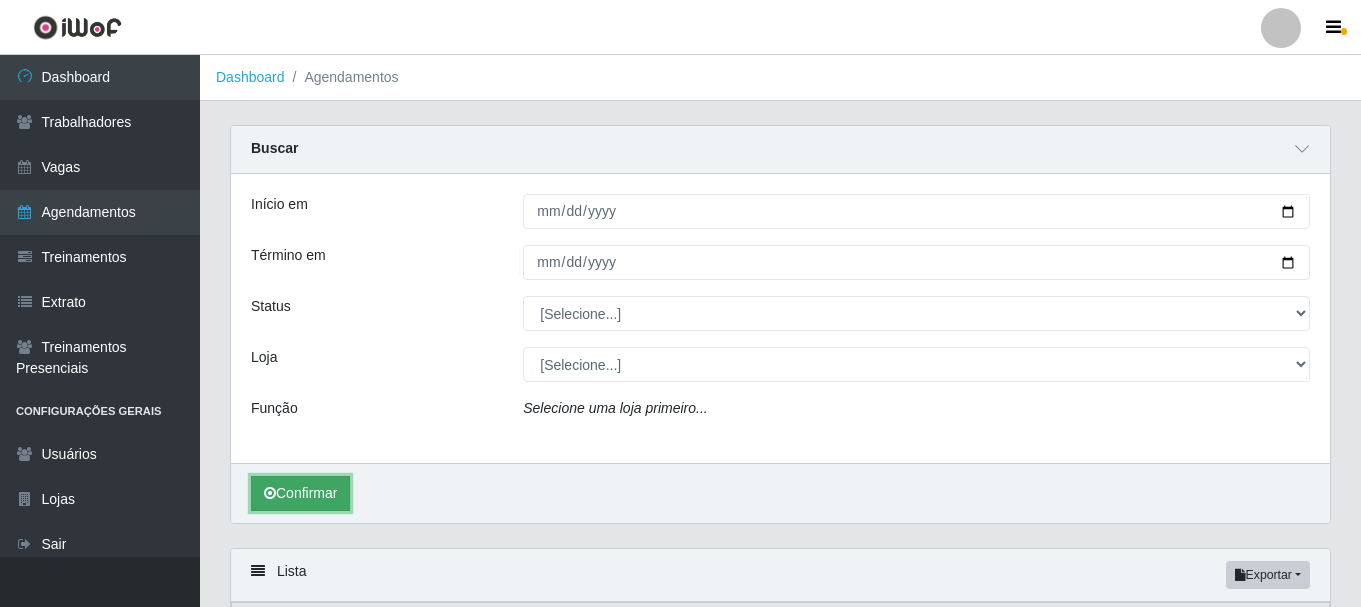 click on "Confirmar" at bounding box center (300, 493) 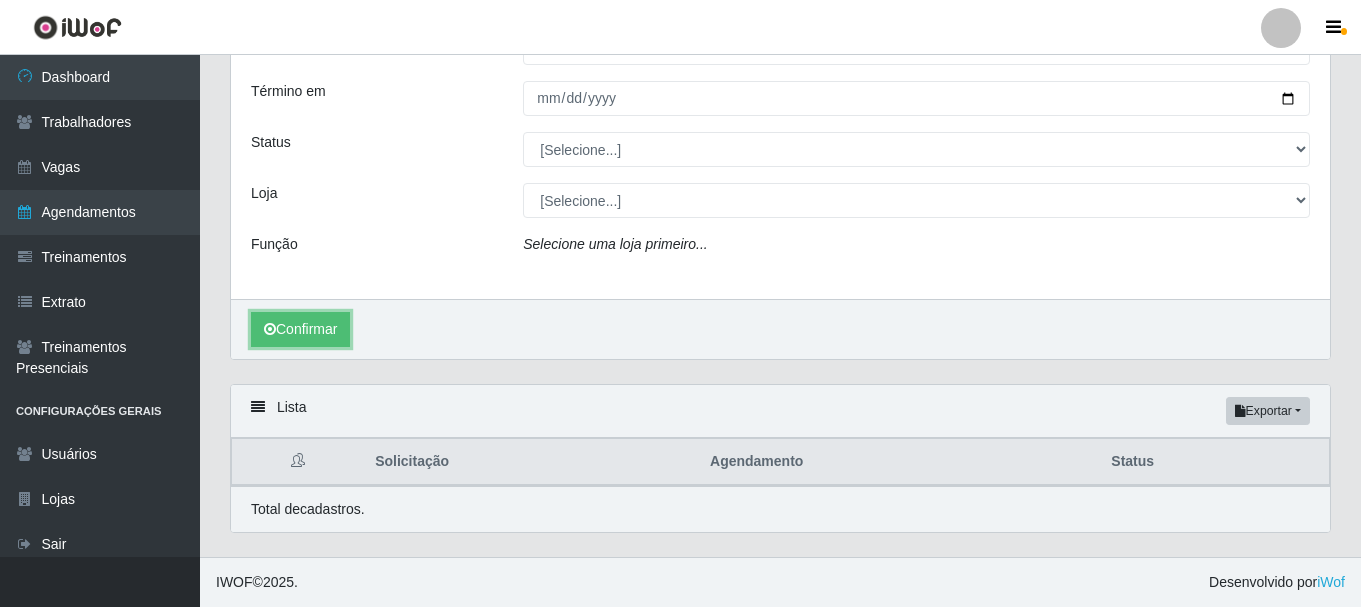 scroll, scrollTop: 0, scrollLeft: 0, axis: both 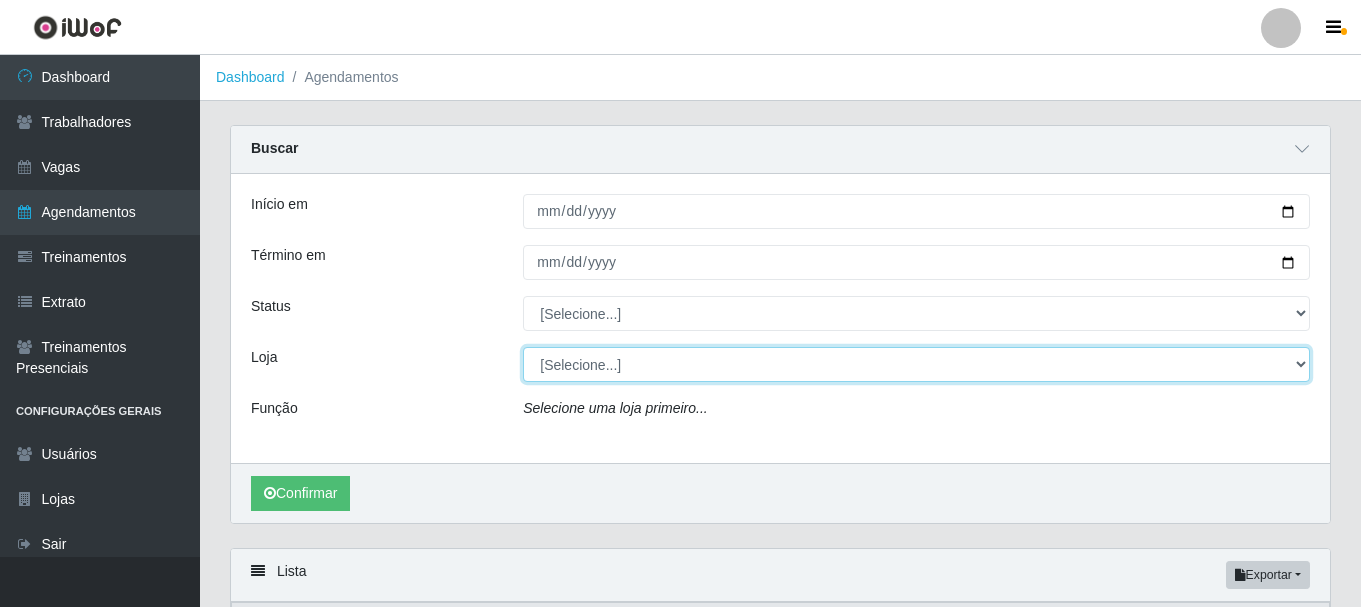 click on "[Selecione...] Necão Restaurante" at bounding box center [916, 364] 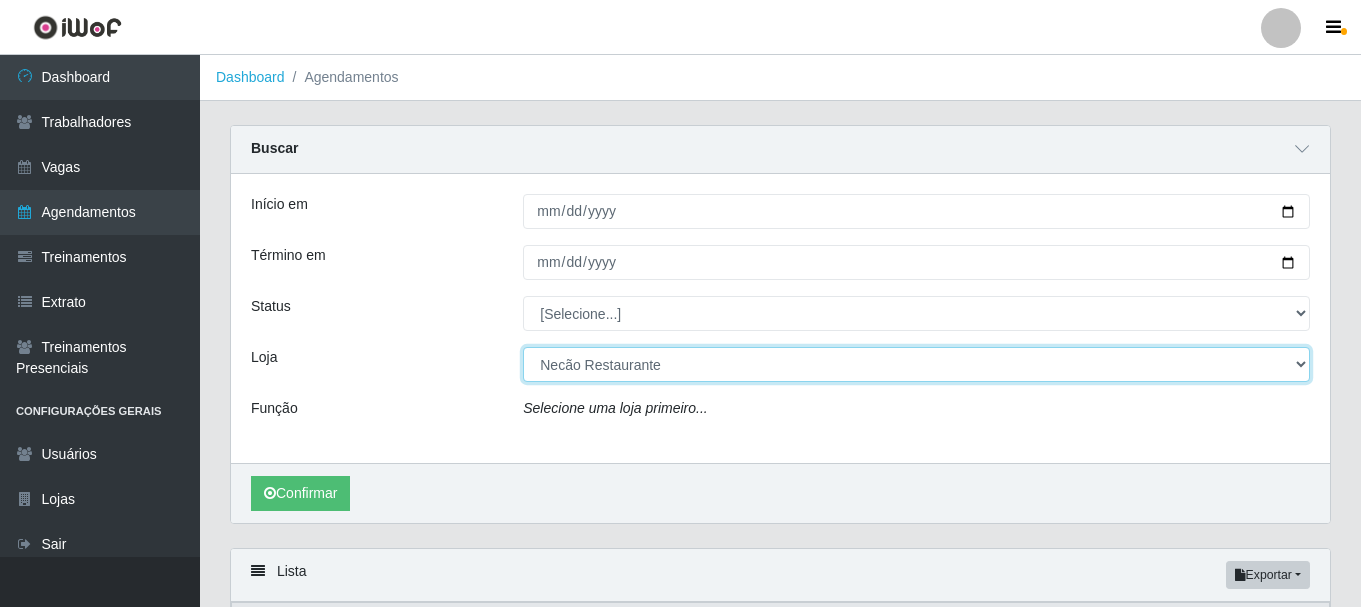click on "[Selecione...] Necão Restaurante" at bounding box center [916, 364] 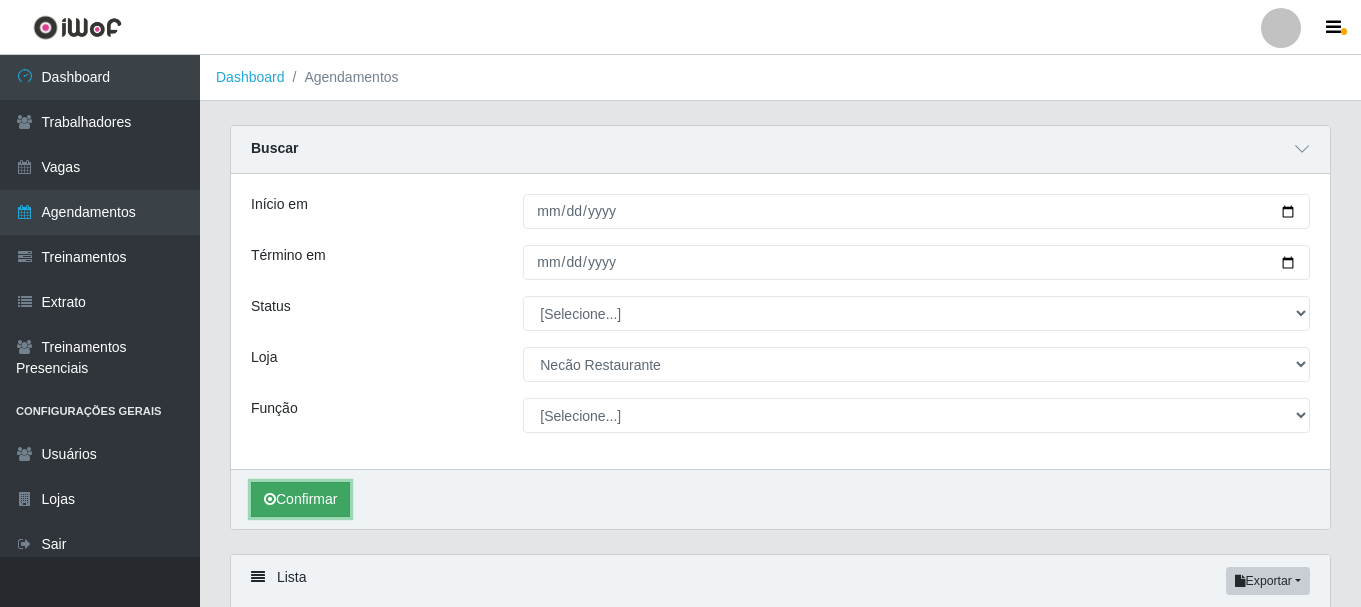 click on "Confirmar" at bounding box center (300, 499) 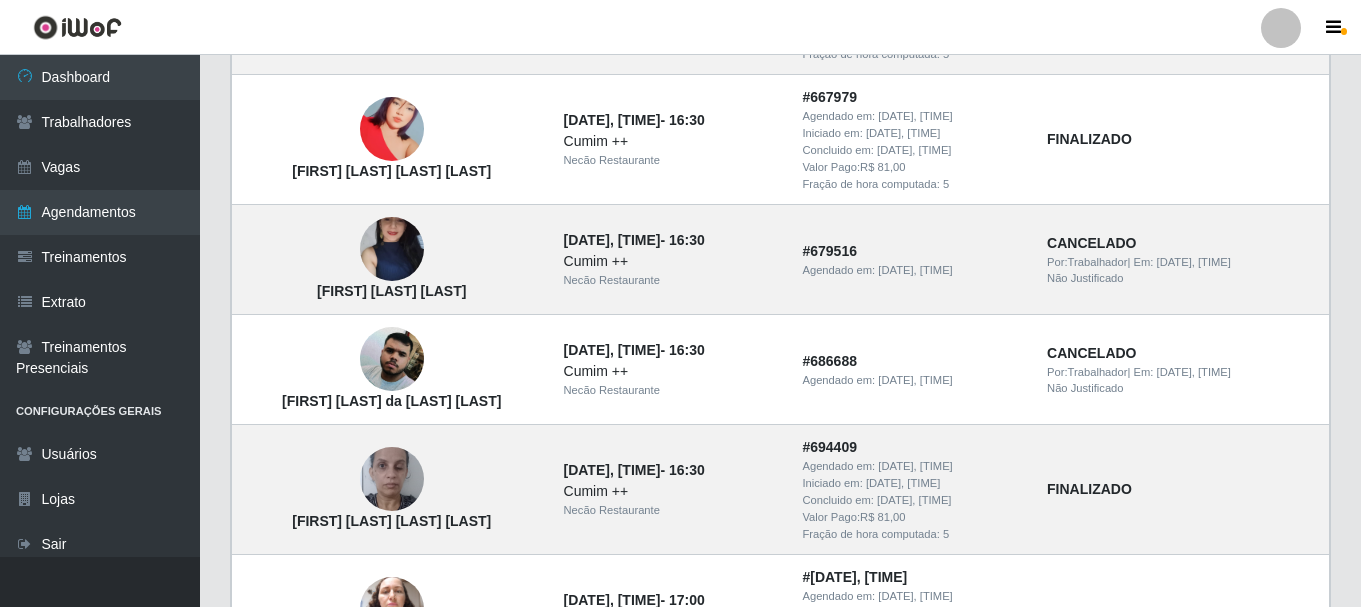 scroll, scrollTop: 1271, scrollLeft: 0, axis: vertical 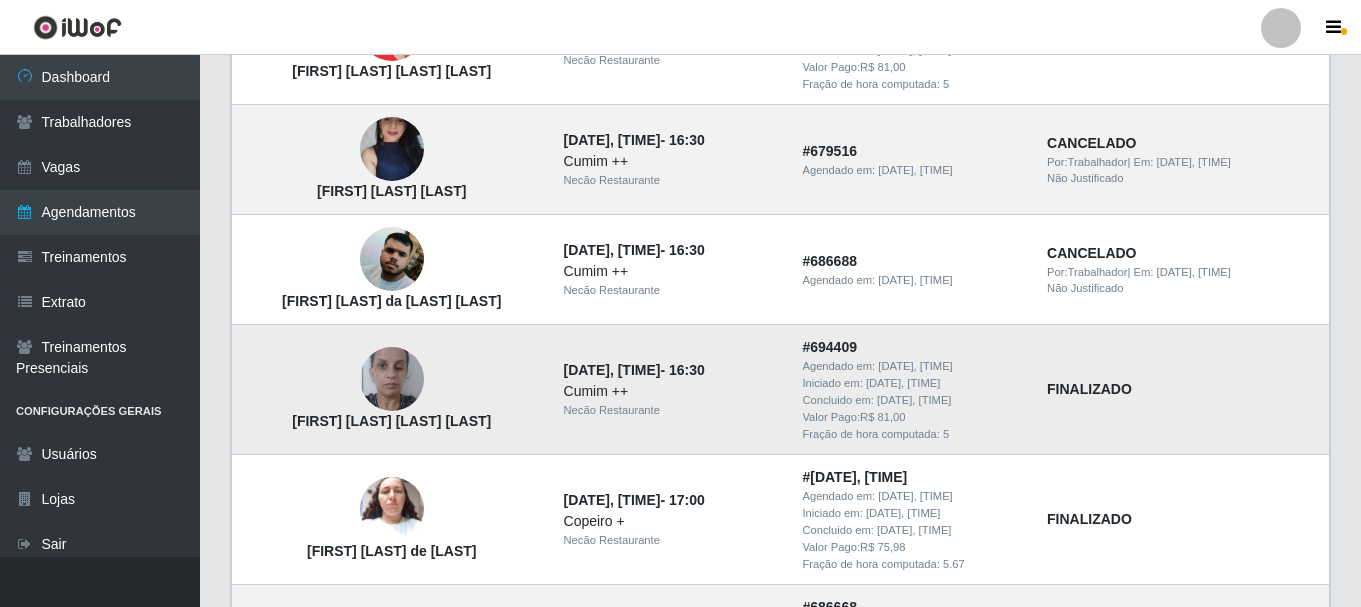 drag, startPoint x: 547, startPoint y: 421, endPoint x: 266, endPoint y: 434, distance: 281.30054 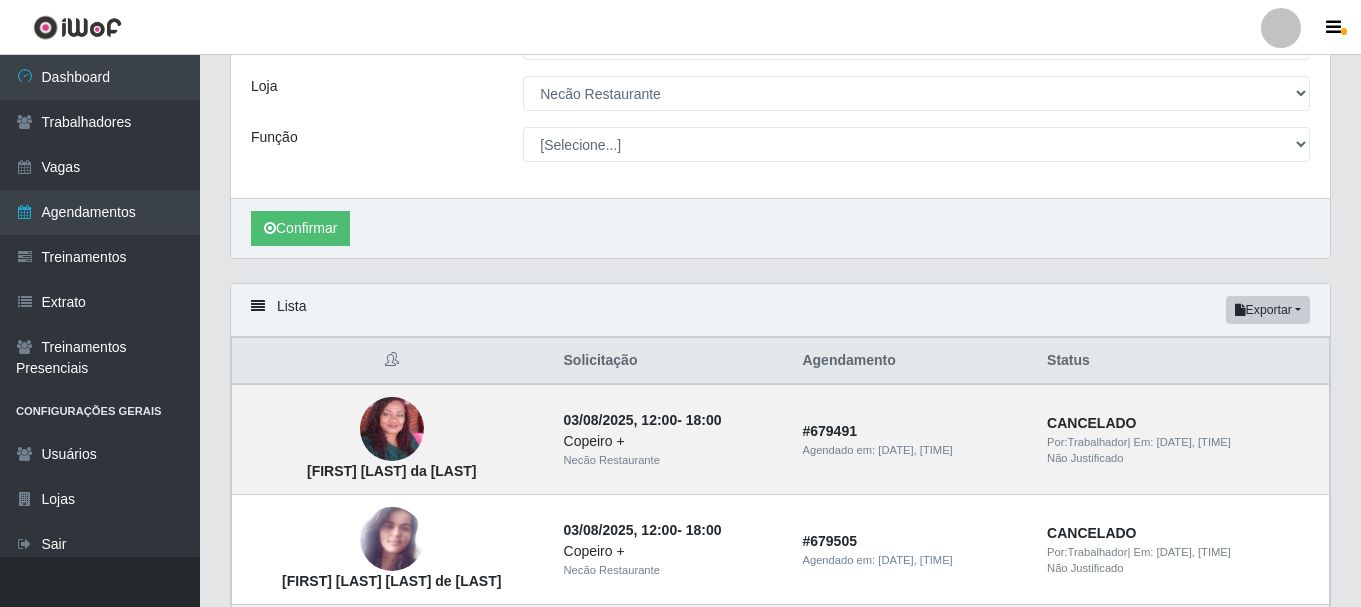 scroll, scrollTop: 0, scrollLeft: 0, axis: both 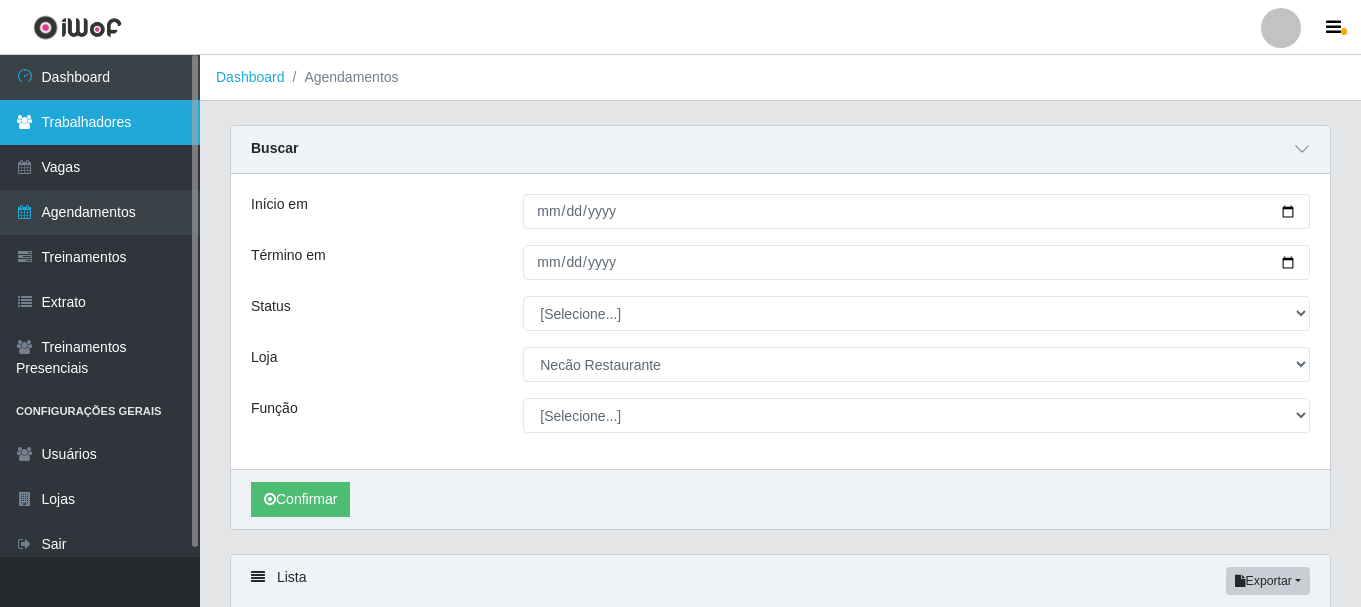 click on "Trabalhadores" at bounding box center [100, 122] 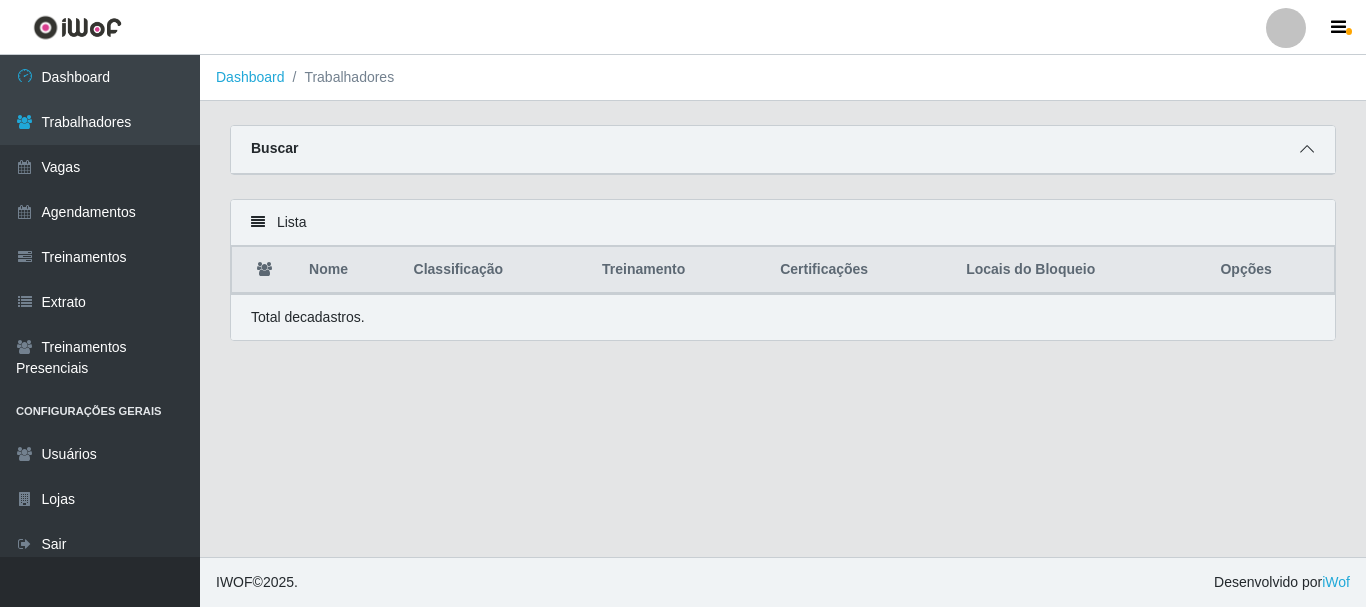 click at bounding box center (1307, 149) 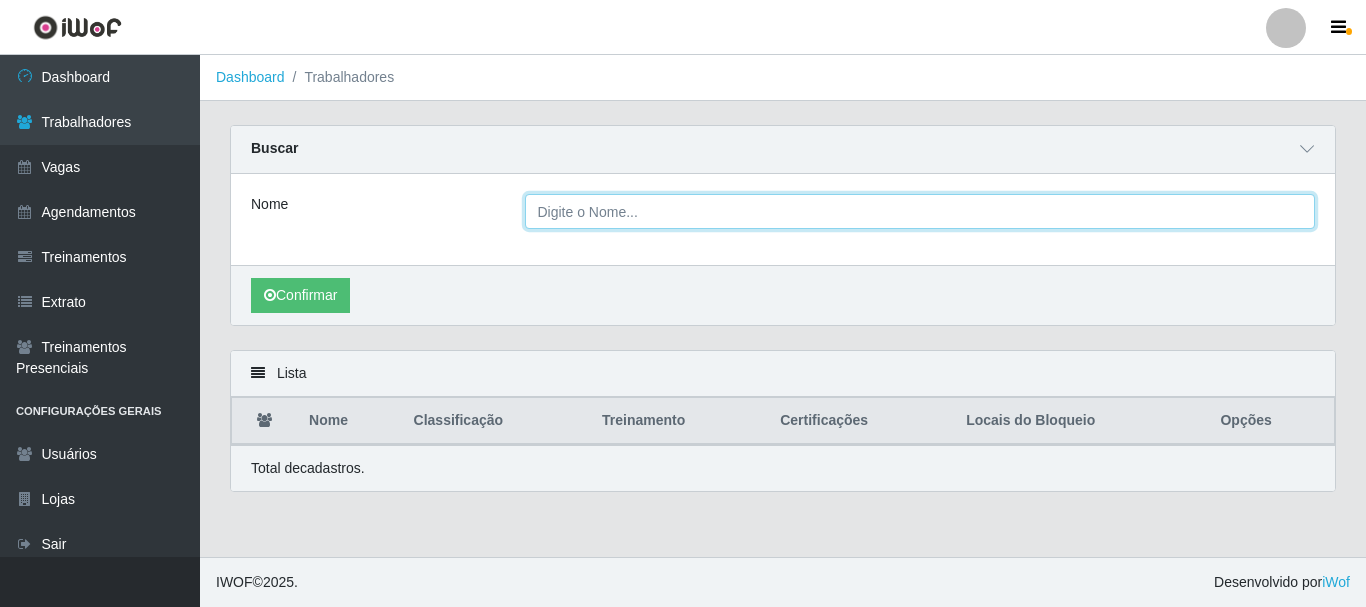 click on "Nome" at bounding box center [920, 211] 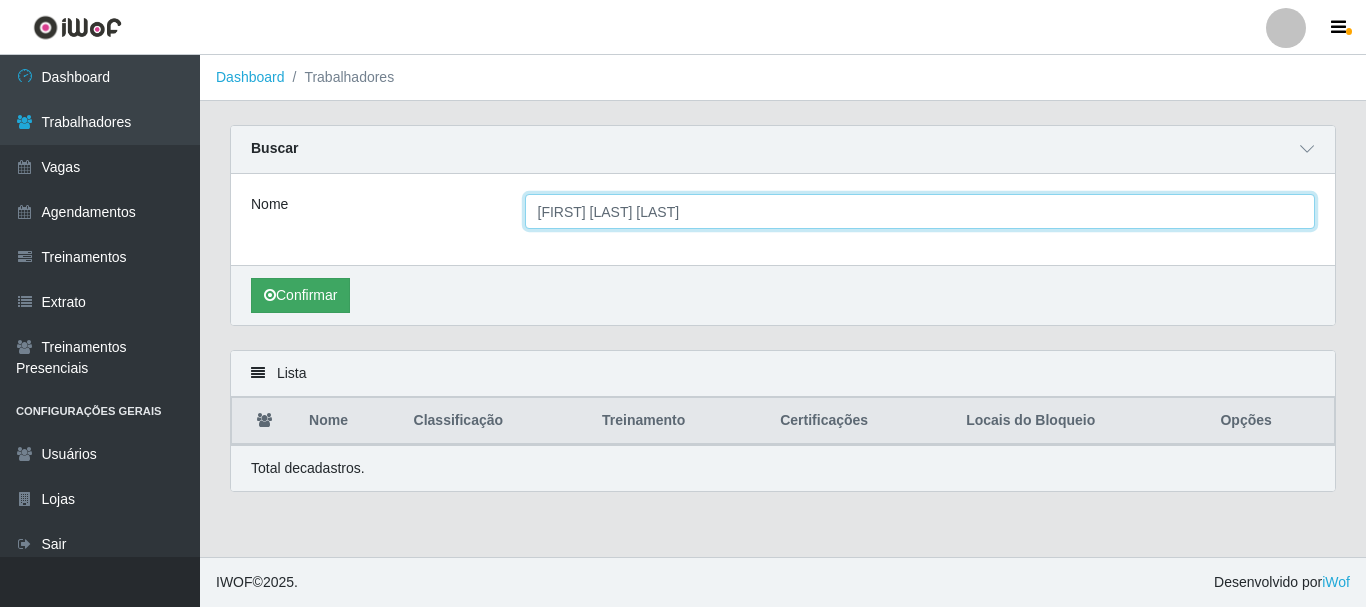 type on "[FIRST] [LAST] [LAST]" 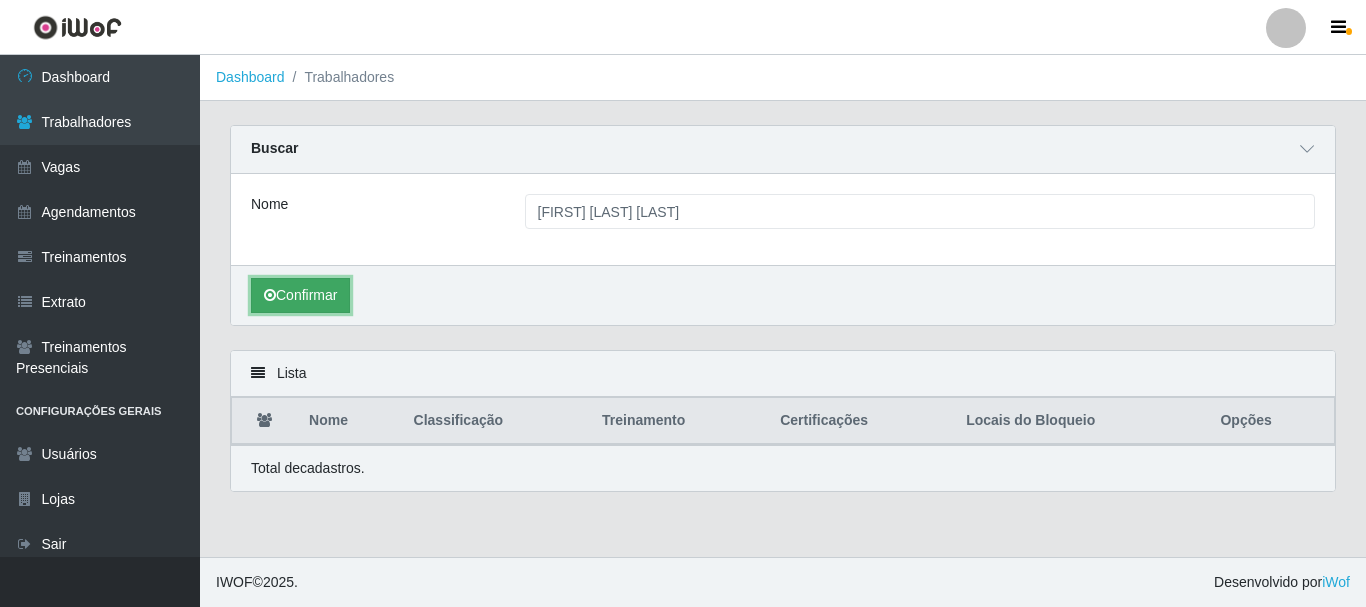 click on "Confirmar" at bounding box center (300, 295) 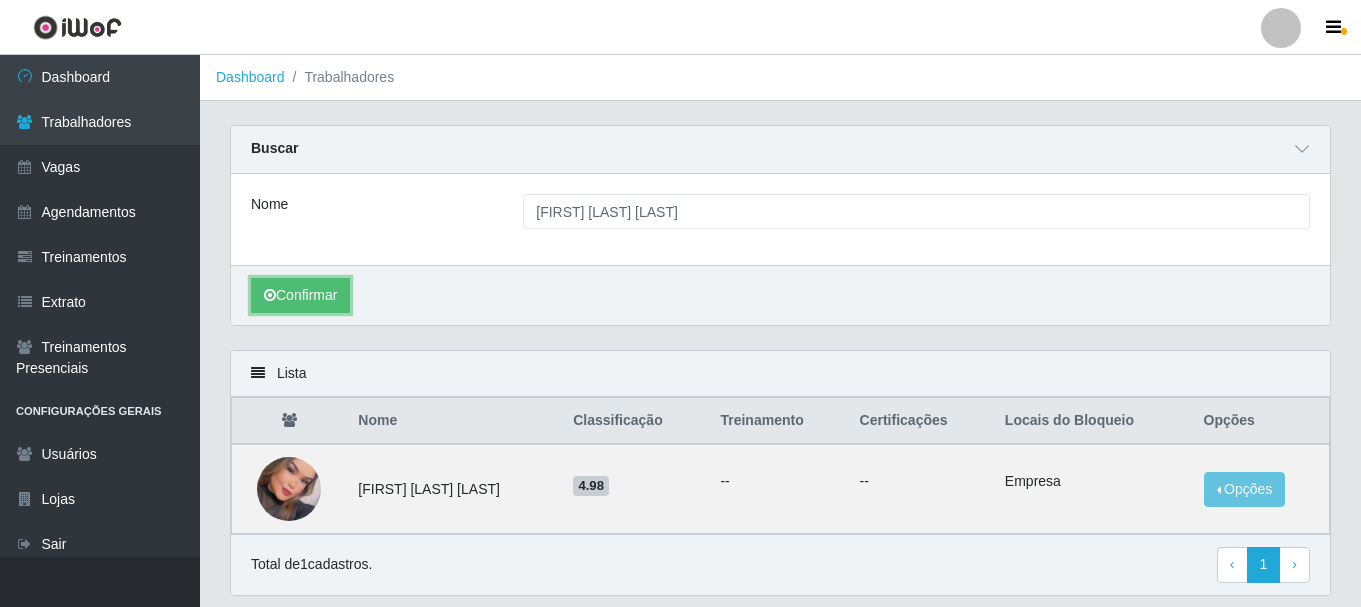 scroll, scrollTop: 64, scrollLeft: 0, axis: vertical 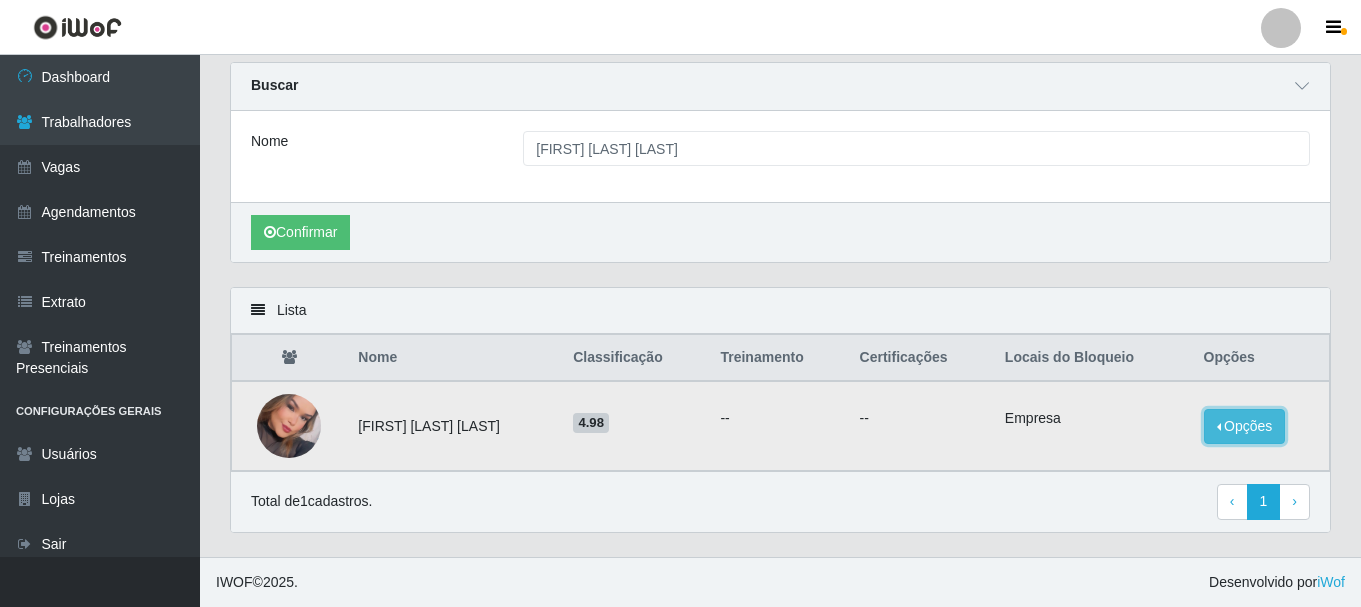click on "Opções" at bounding box center [1245, 426] 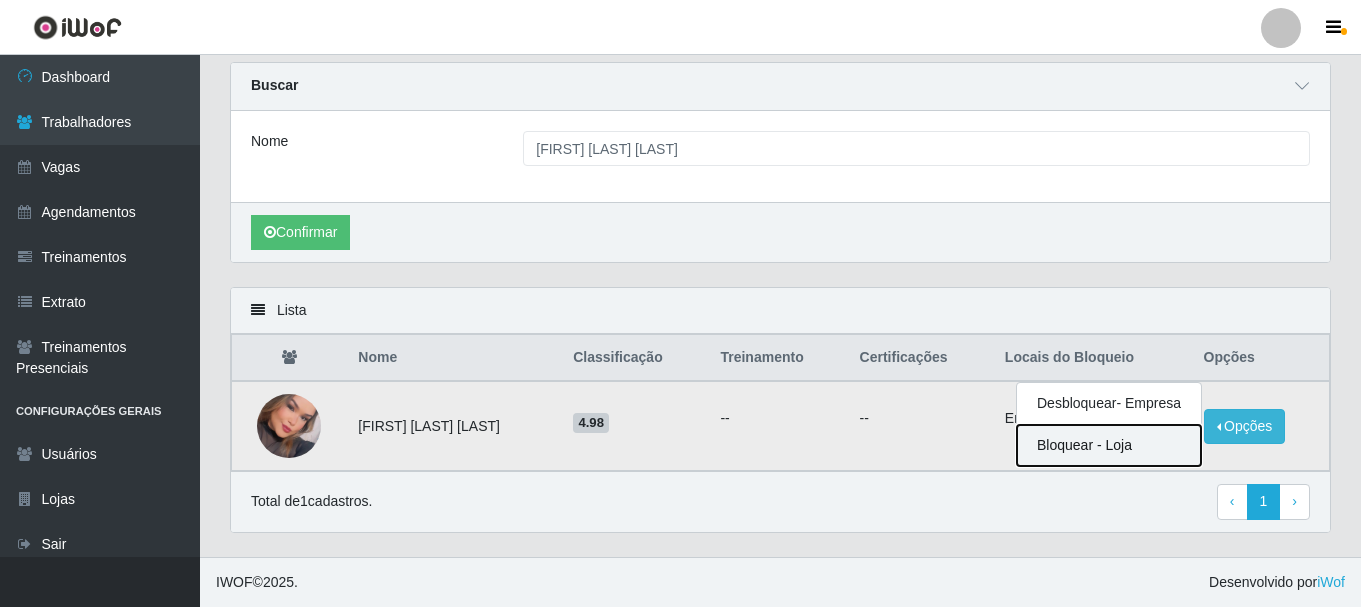 click on "Bloquear   - Loja" at bounding box center [1109, 445] 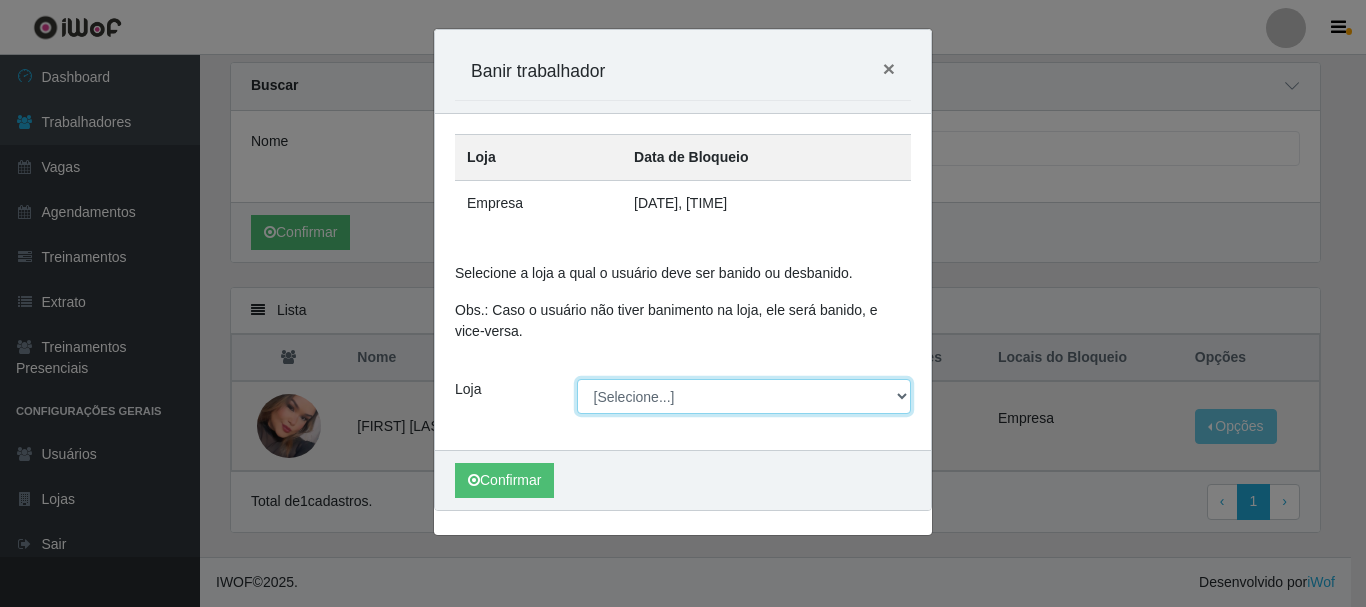 click on "[Selecione...] Necão Restaurante" at bounding box center [744, 396] 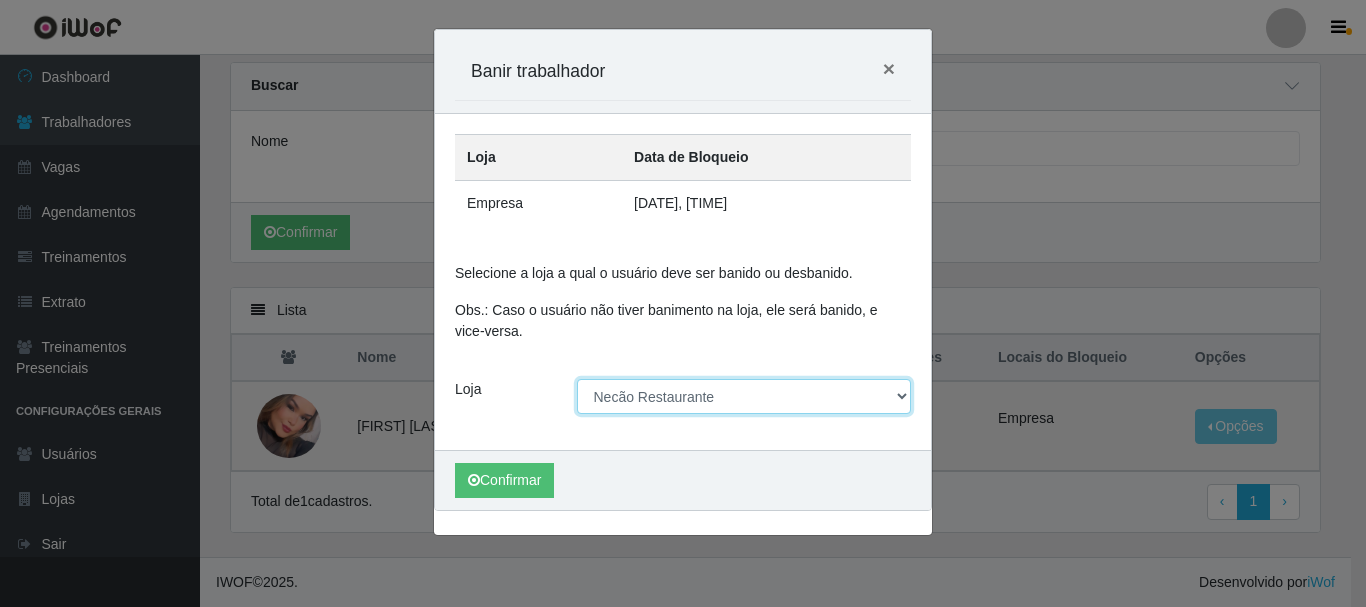 click on "[Selecione...] Necão Restaurante" at bounding box center [744, 396] 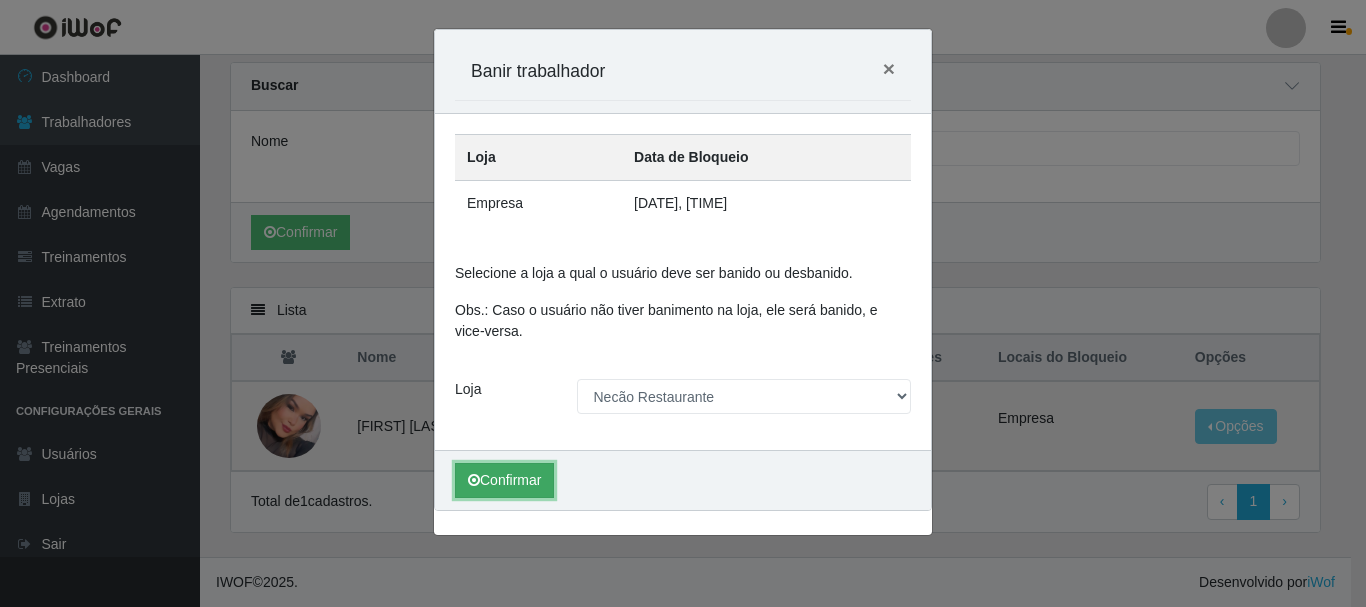 click on "Confirmar" at bounding box center (504, 480) 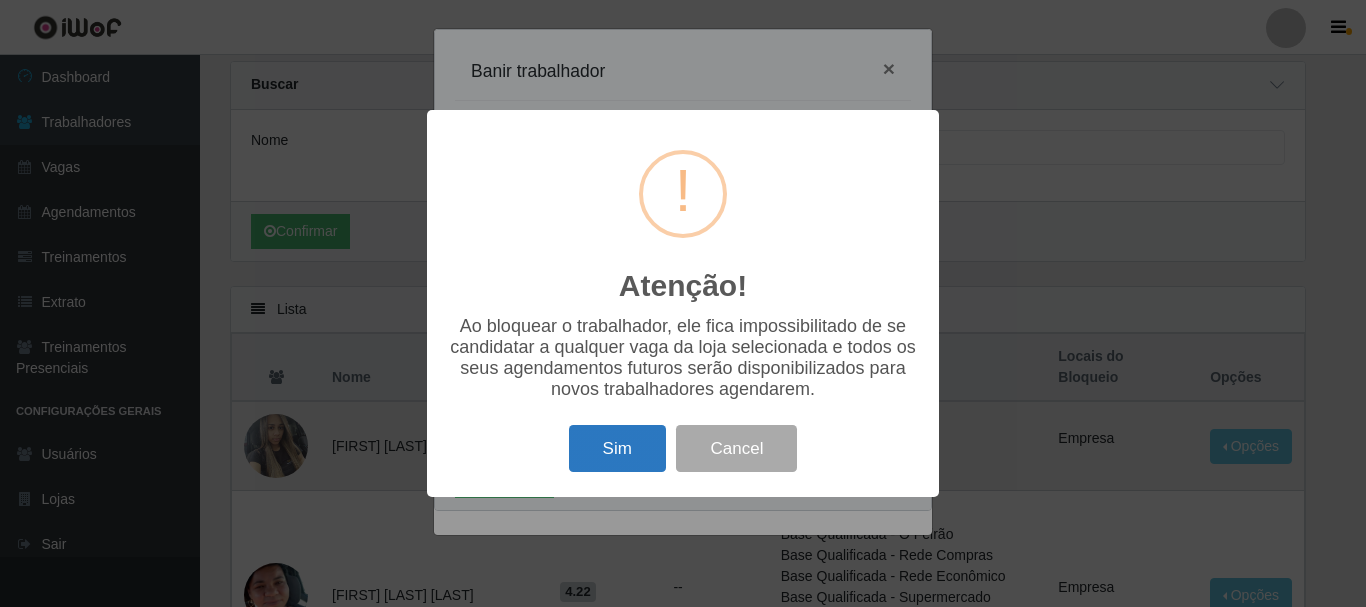 click on "Sim" at bounding box center [617, 448] 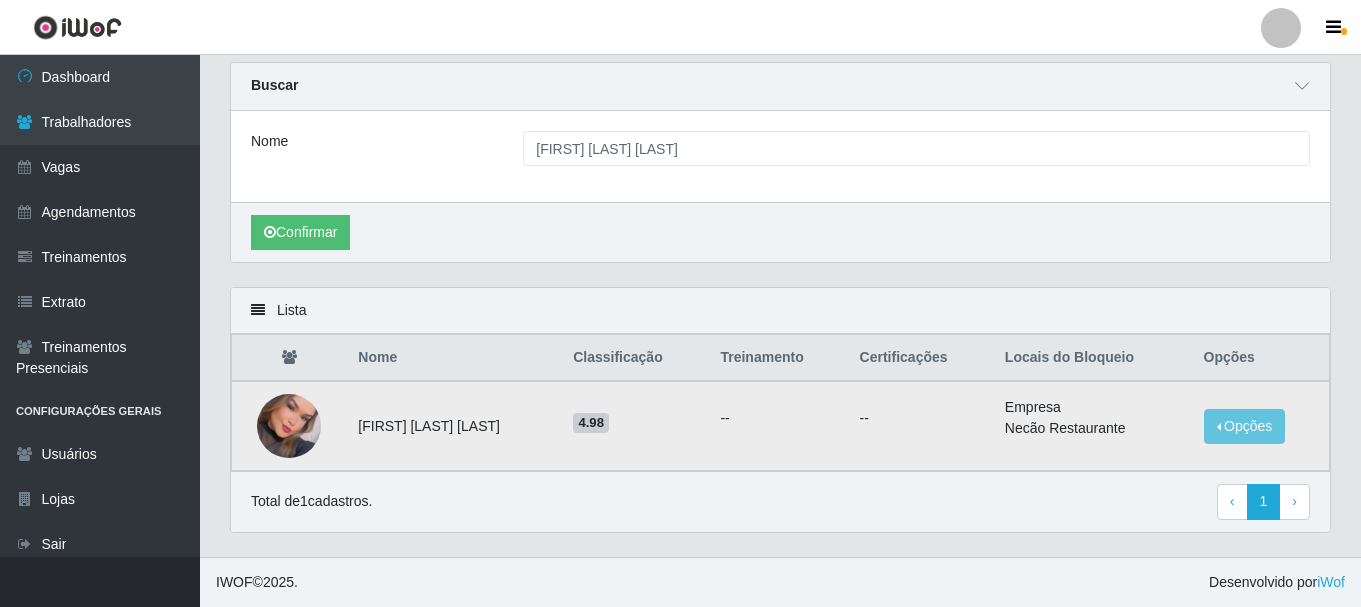 scroll, scrollTop: 0, scrollLeft: 0, axis: both 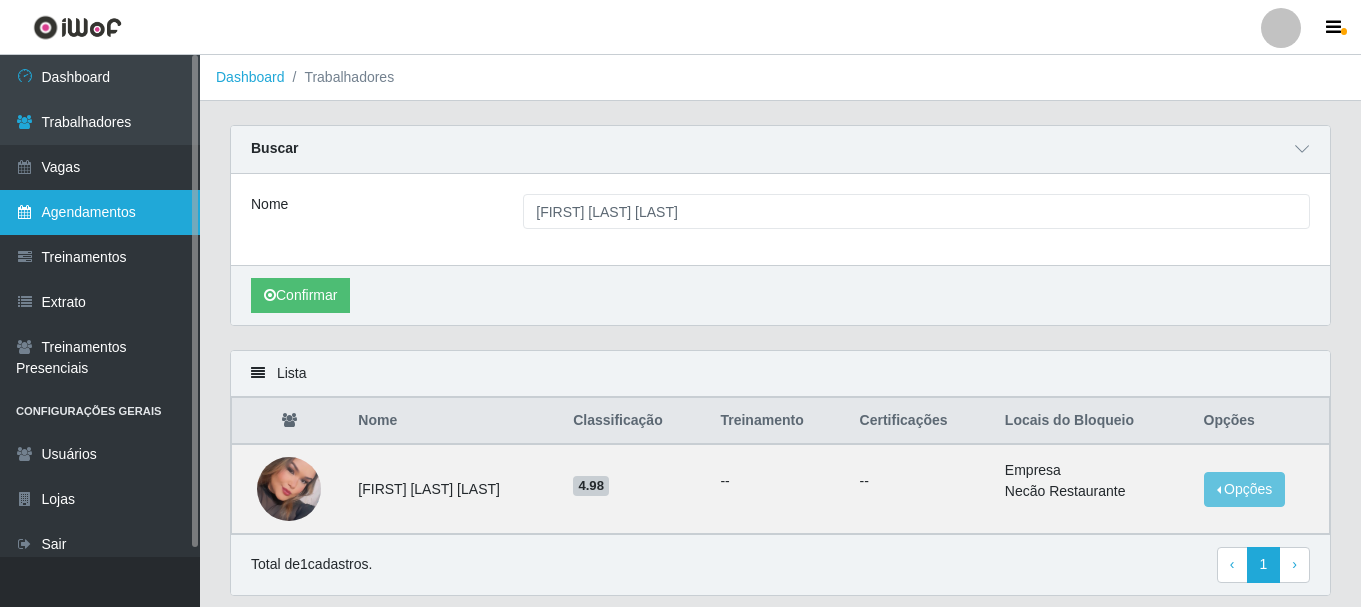 click on "Agendamentos" at bounding box center [100, 212] 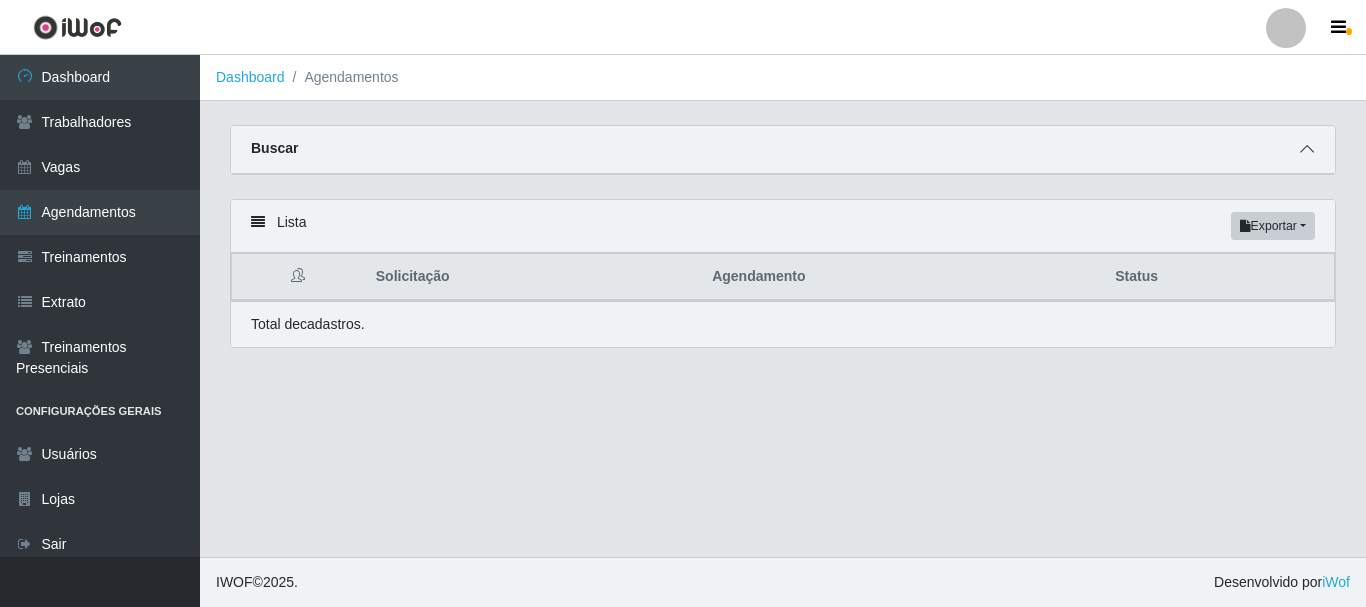 click at bounding box center (1307, 149) 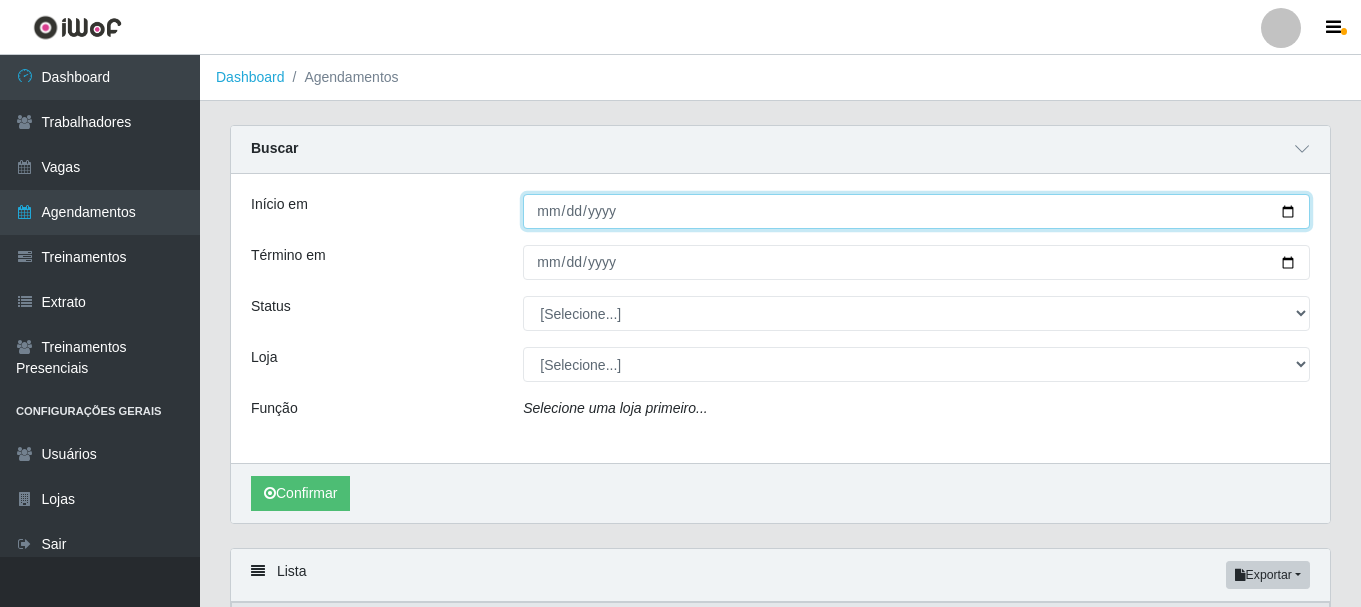 click on "Início em" at bounding box center [916, 211] 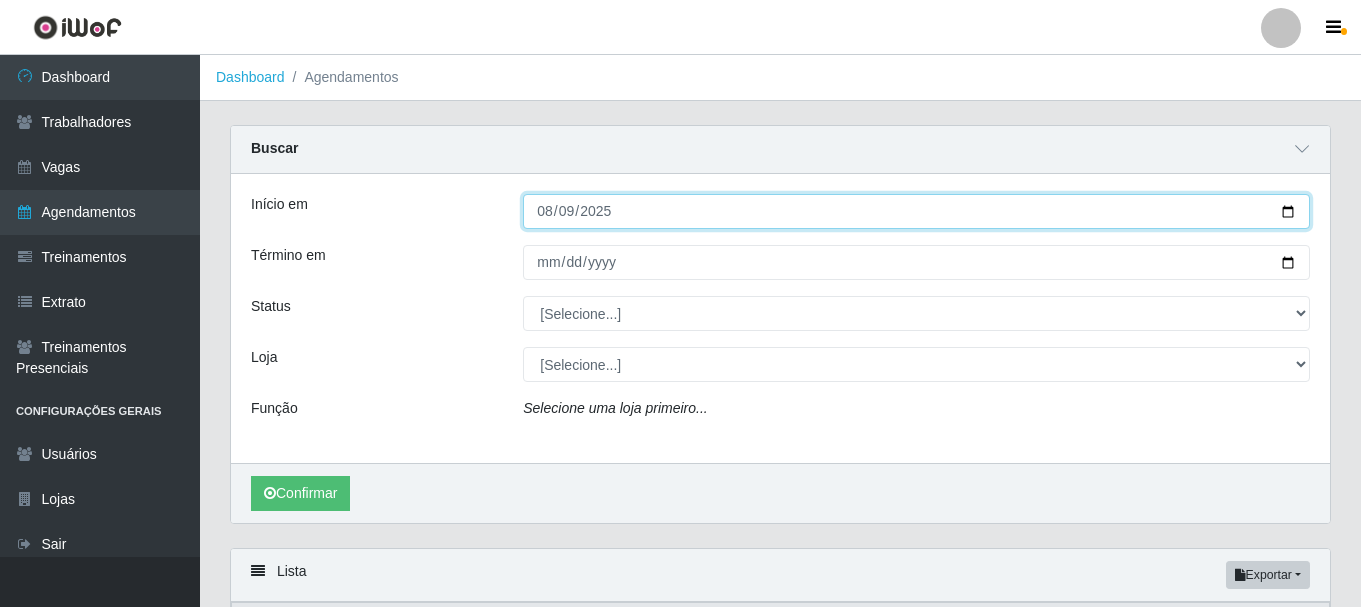 type on "2025-08-09" 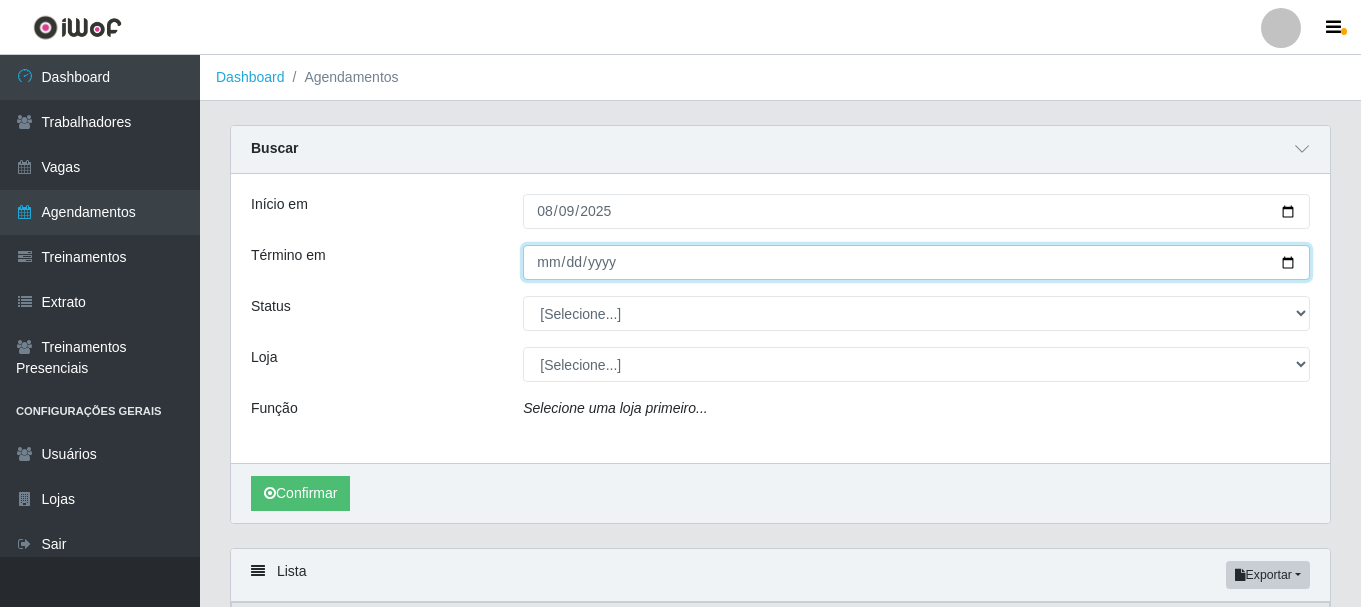 click on "Término em" at bounding box center [916, 262] 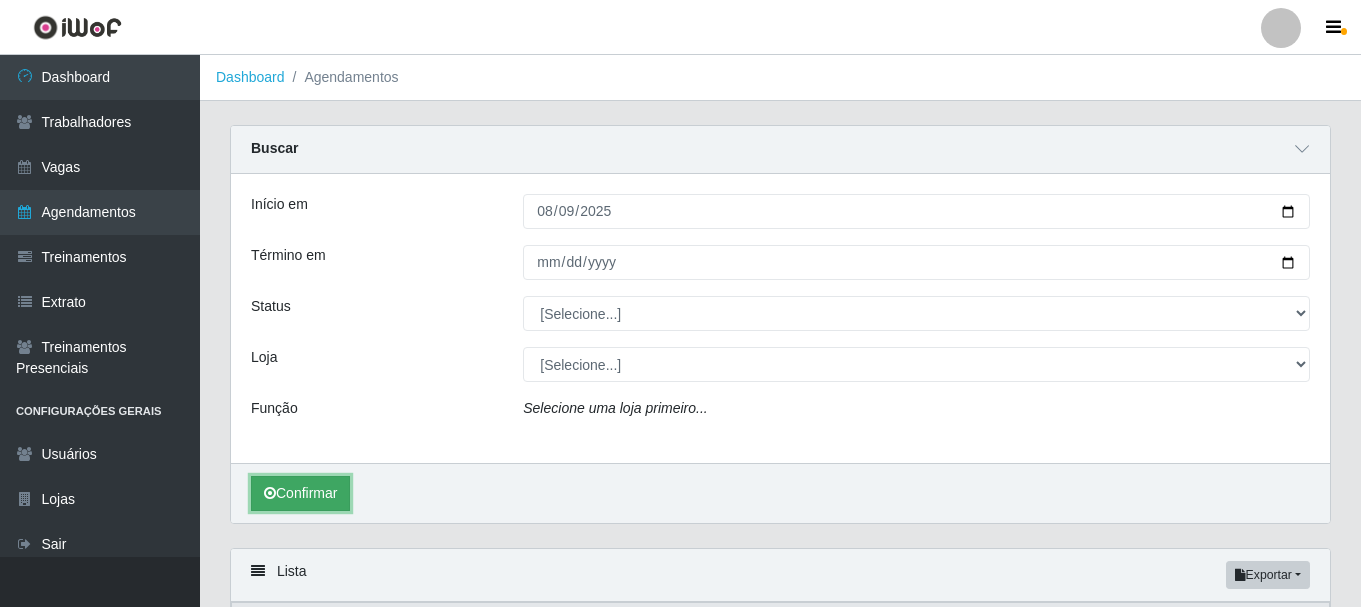 click on "Confirmar" at bounding box center (300, 493) 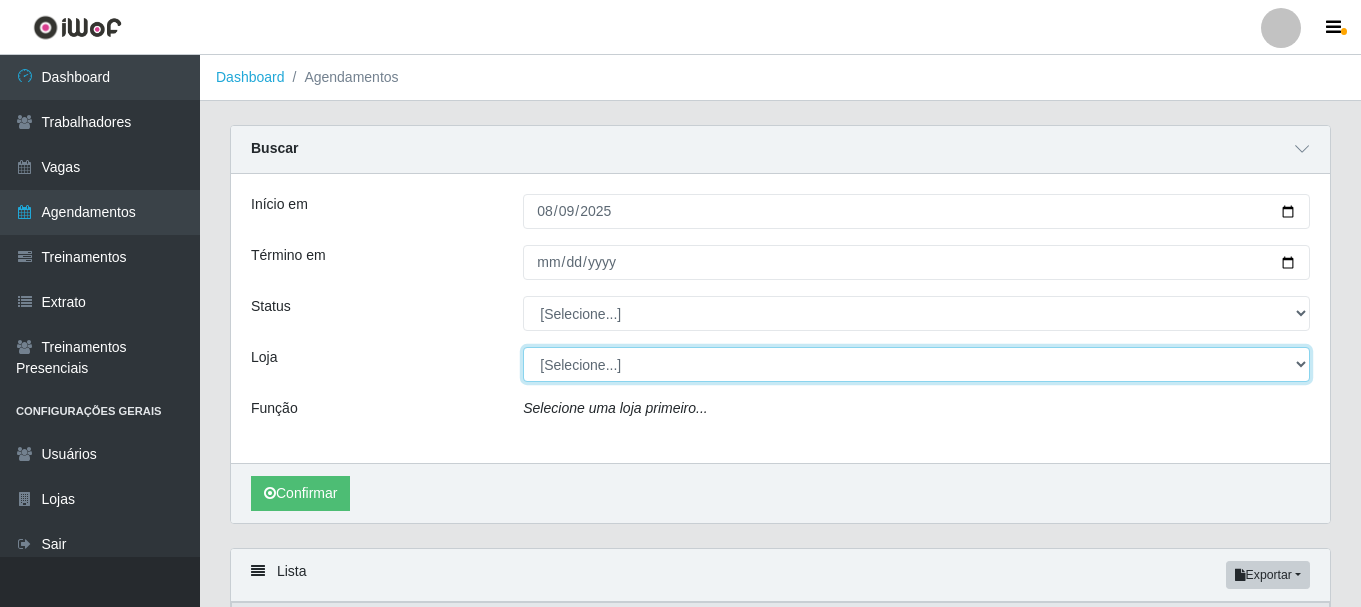 click on "[Selecione...] Necão Restaurante" at bounding box center (916, 364) 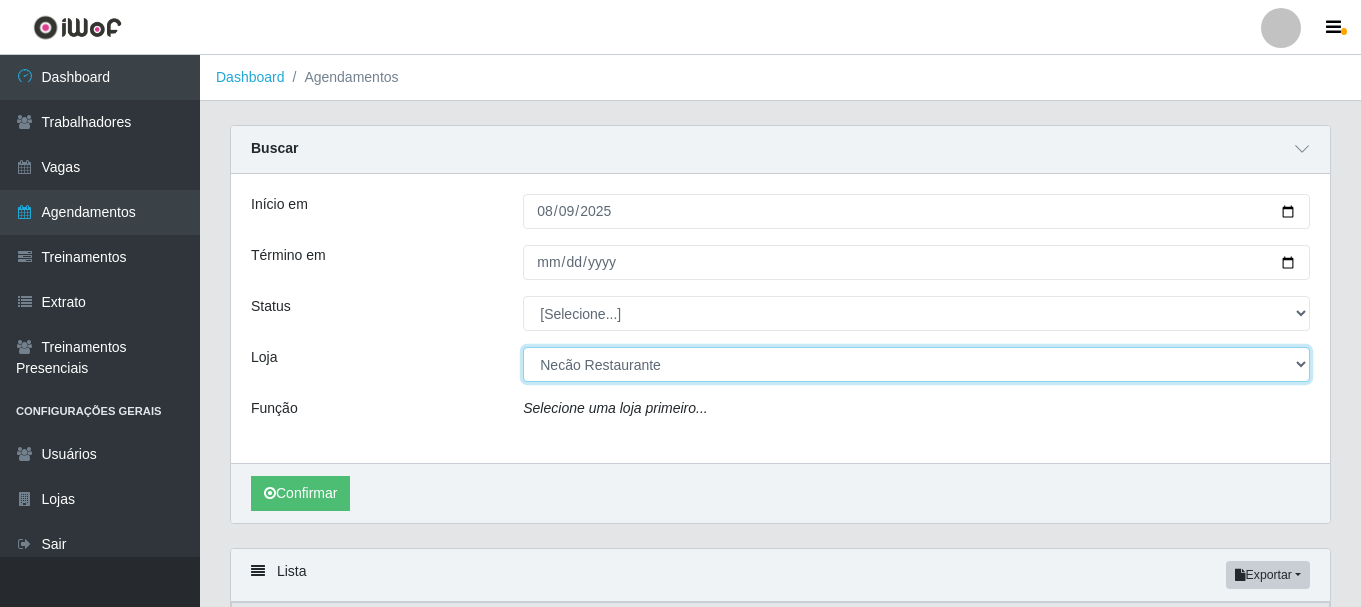 click on "[Selecione...] Necão Restaurante" at bounding box center [916, 364] 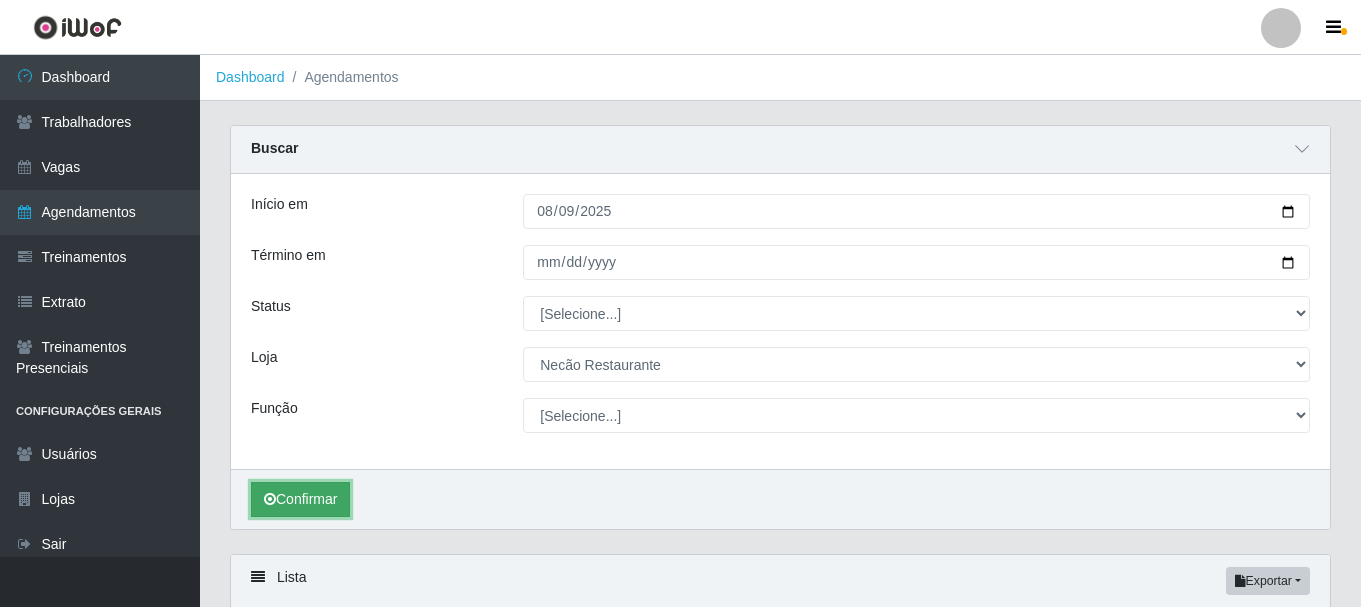 click on "Confirmar" at bounding box center [300, 499] 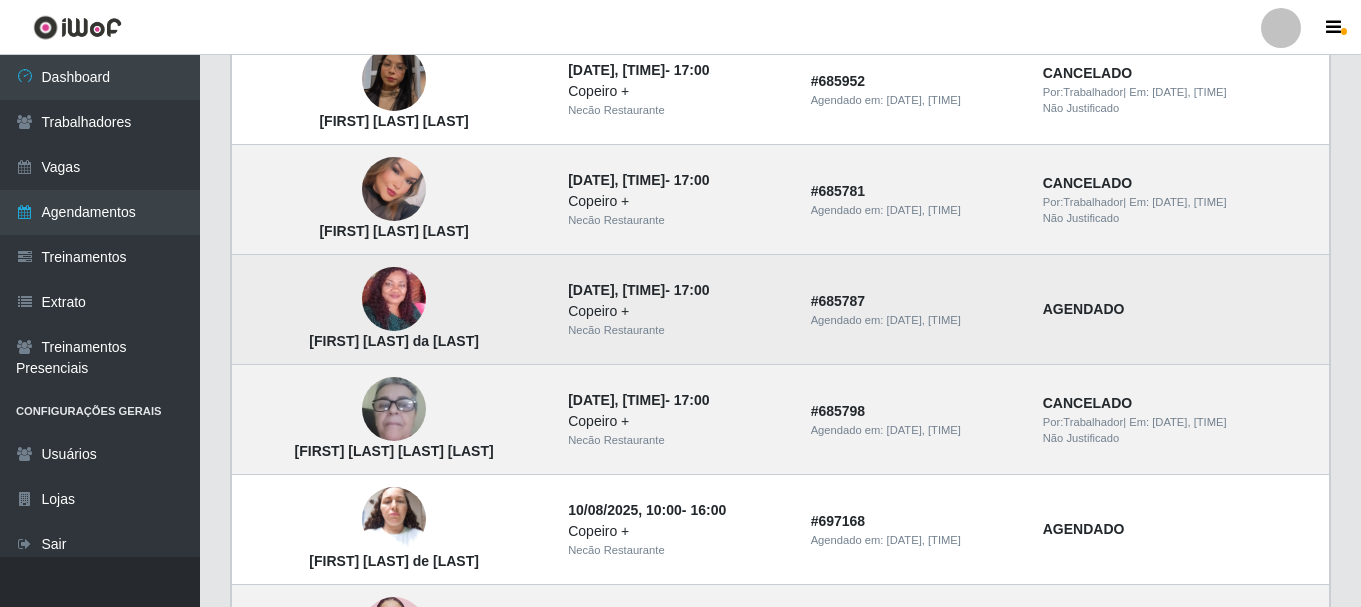 scroll, scrollTop: 1071, scrollLeft: 0, axis: vertical 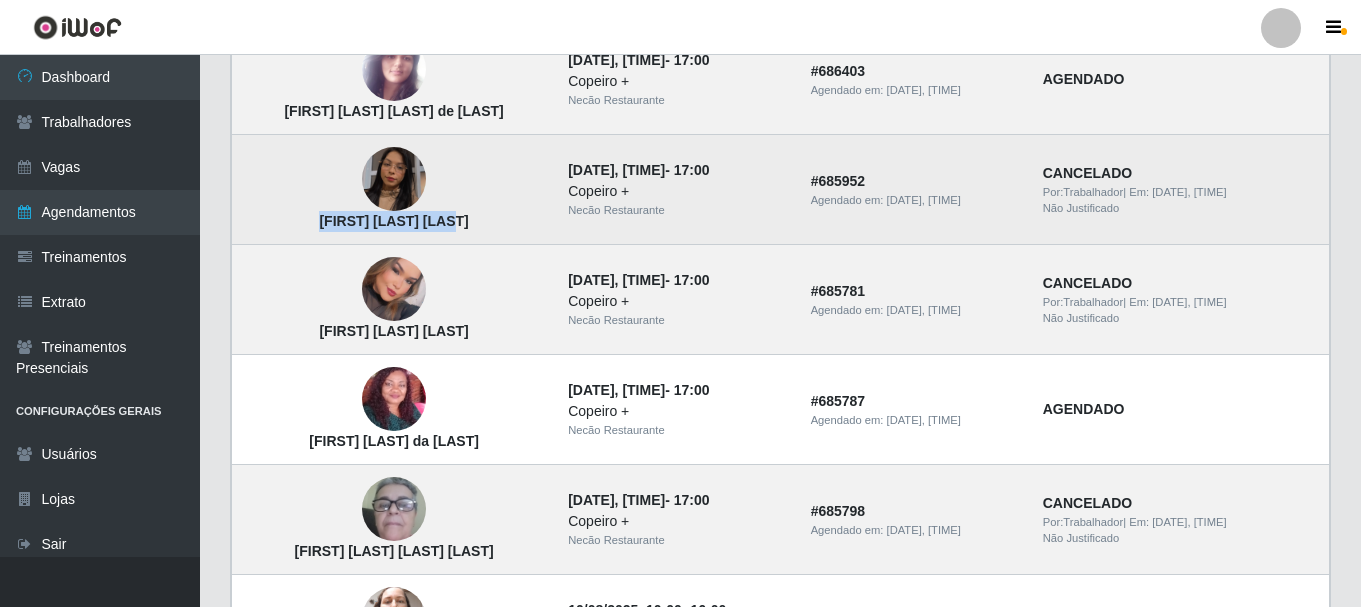 drag, startPoint x: 498, startPoint y: 230, endPoint x: 339, endPoint y: 226, distance: 159.05031 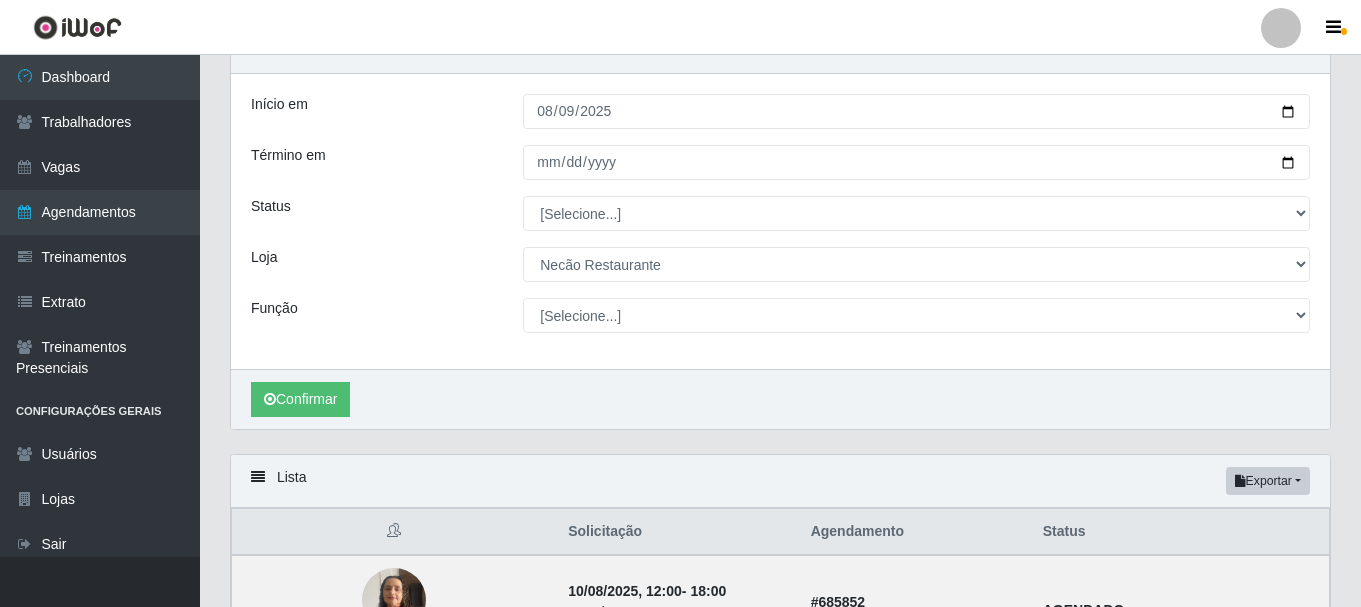 scroll, scrollTop: 0, scrollLeft: 0, axis: both 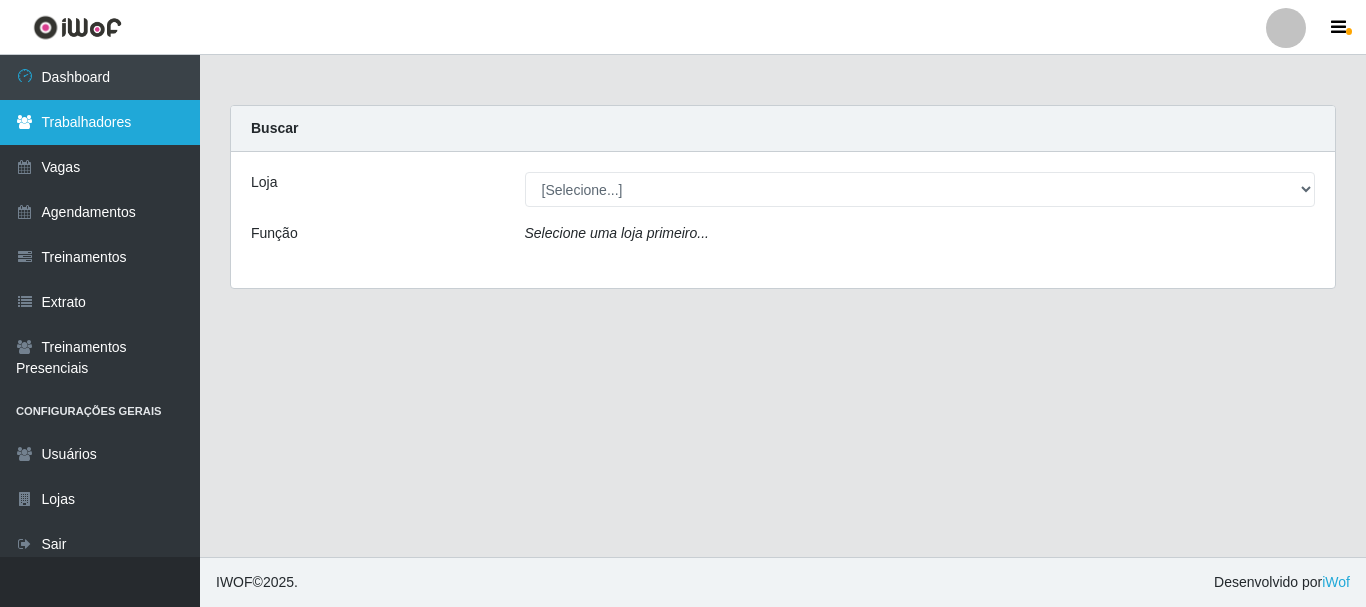 click on "Trabalhadores" at bounding box center [100, 122] 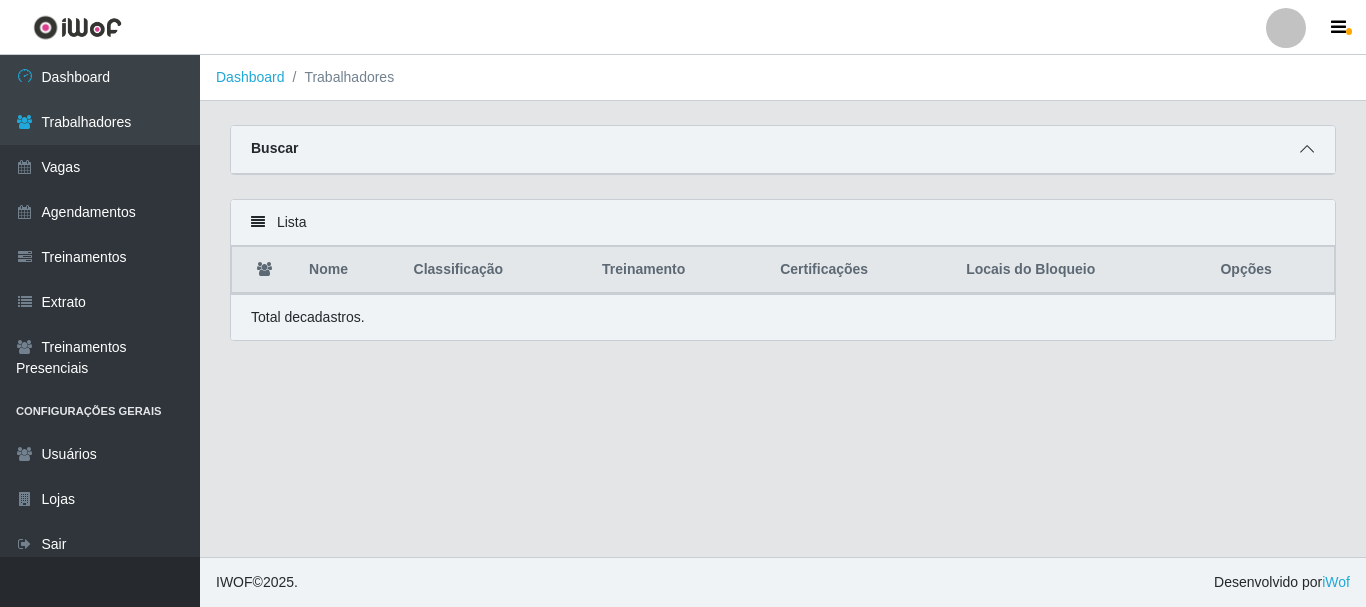click at bounding box center [1307, 149] 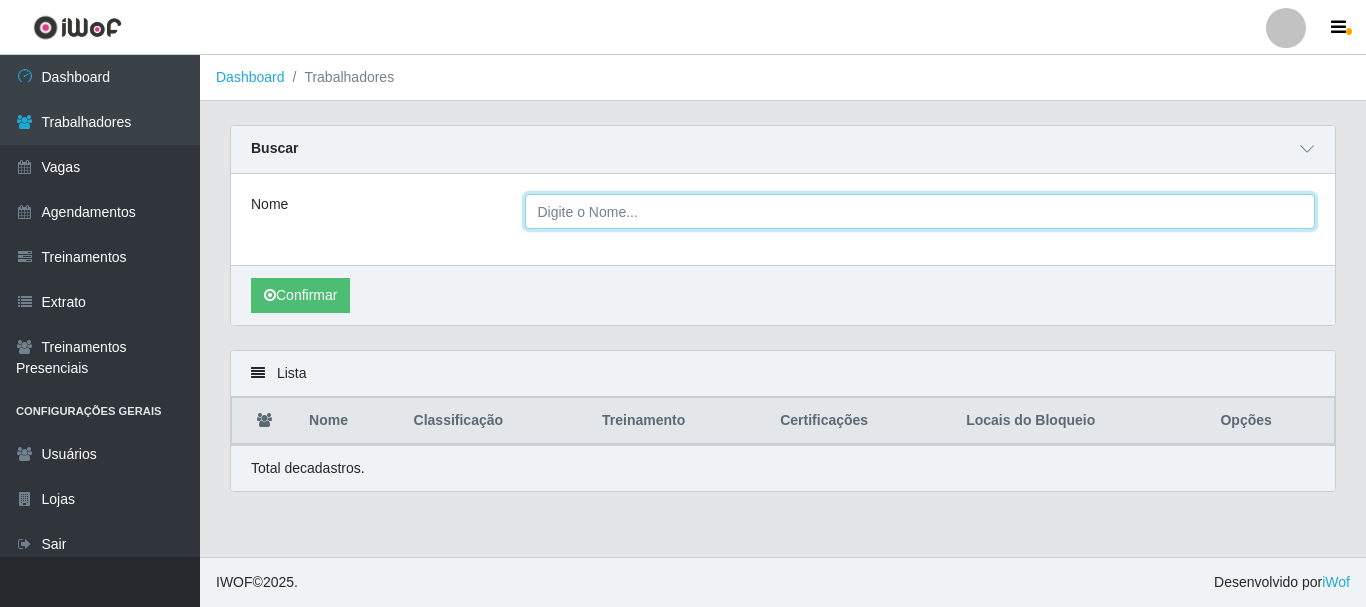 click on "Nome" at bounding box center (920, 211) 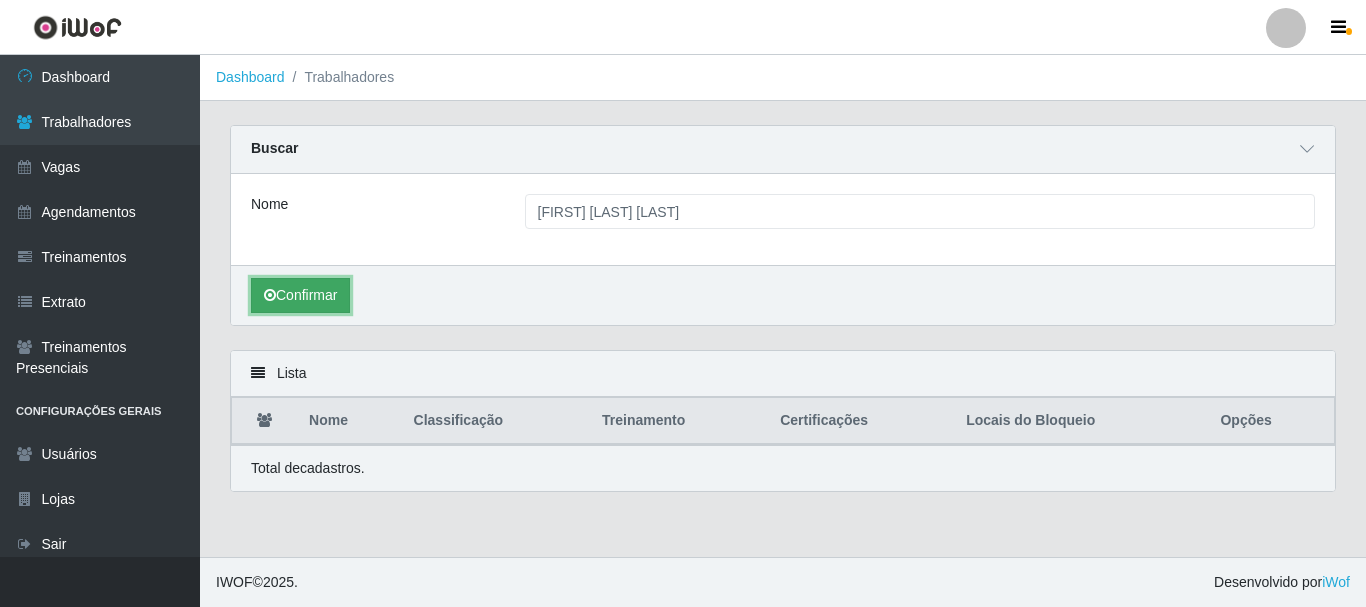 click on "Confirmar" at bounding box center (300, 295) 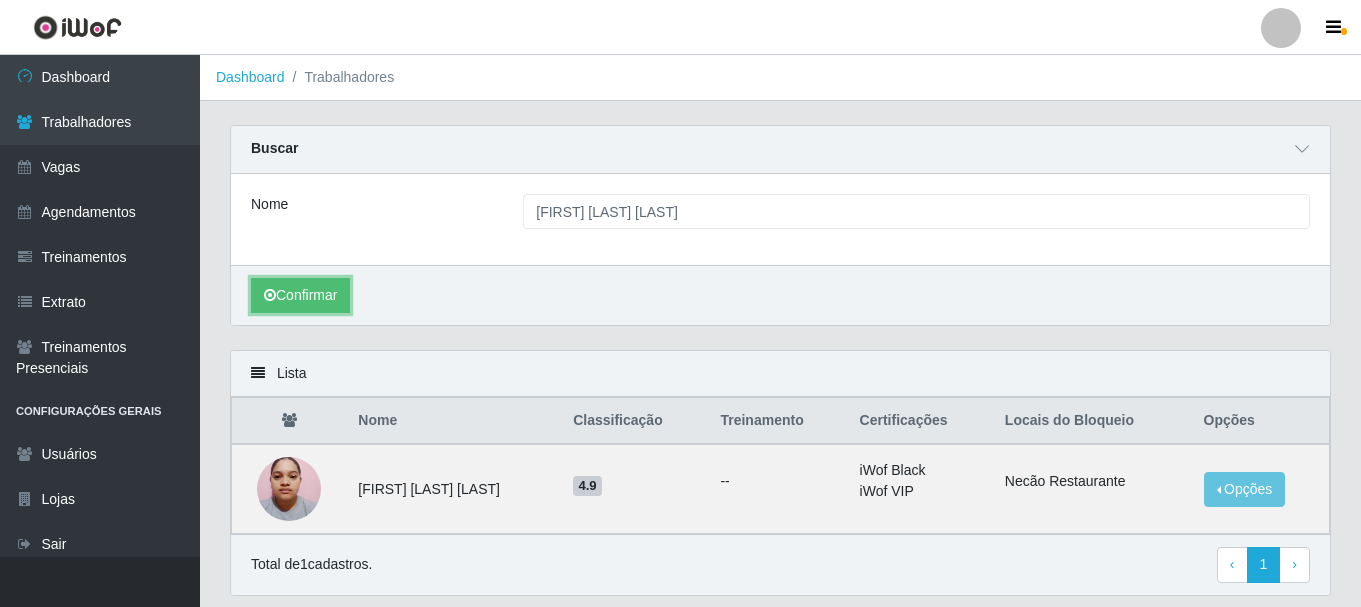 scroll, scrollTop: 64, scrollLeft: 0, axis: vertical 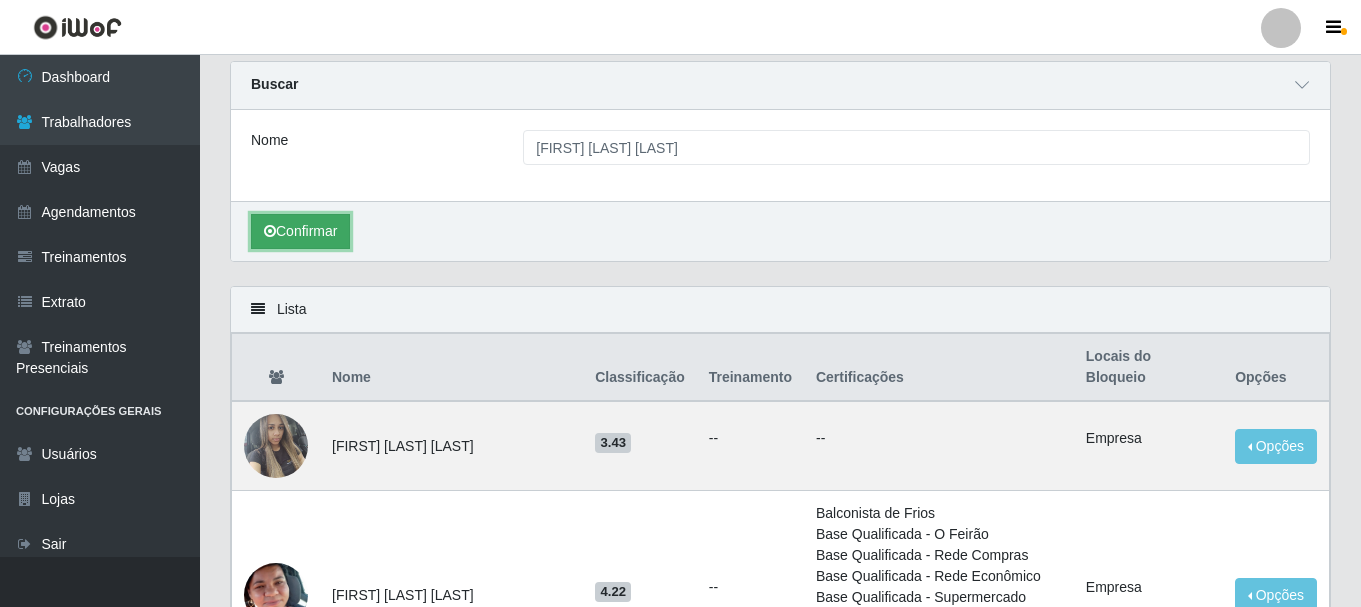 click on "Confirmar" at bounding box center [300, 231] 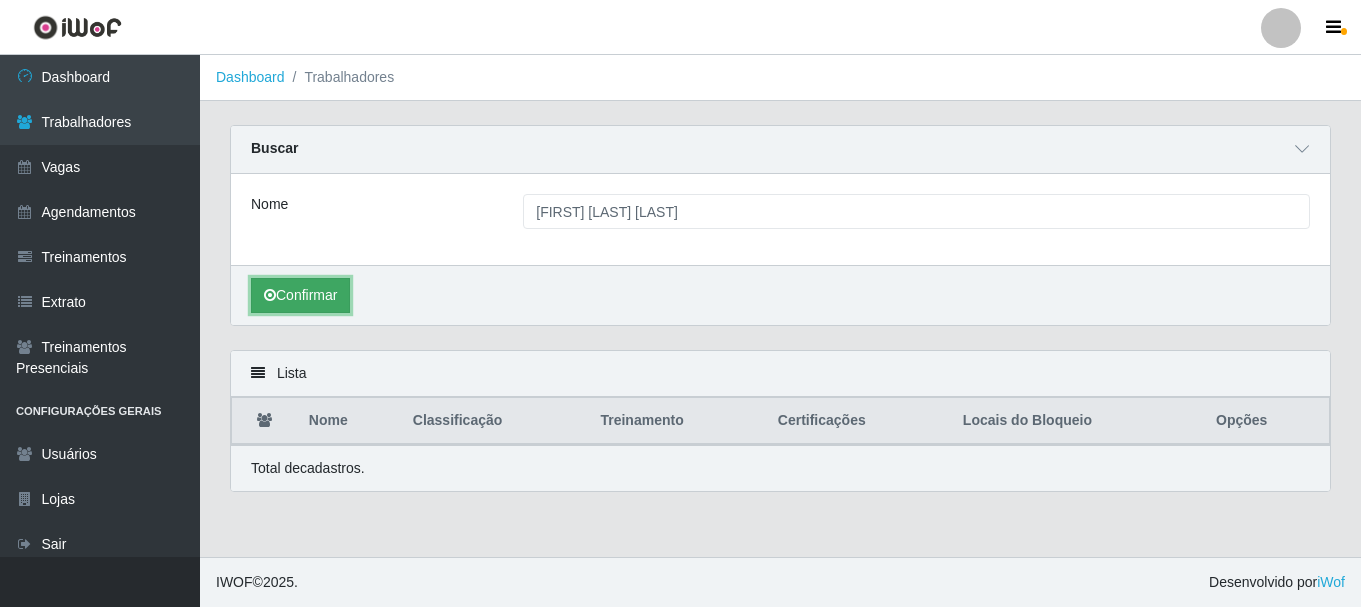 scroll, scrollTop: 0, scrollLeft: 0, axis: both 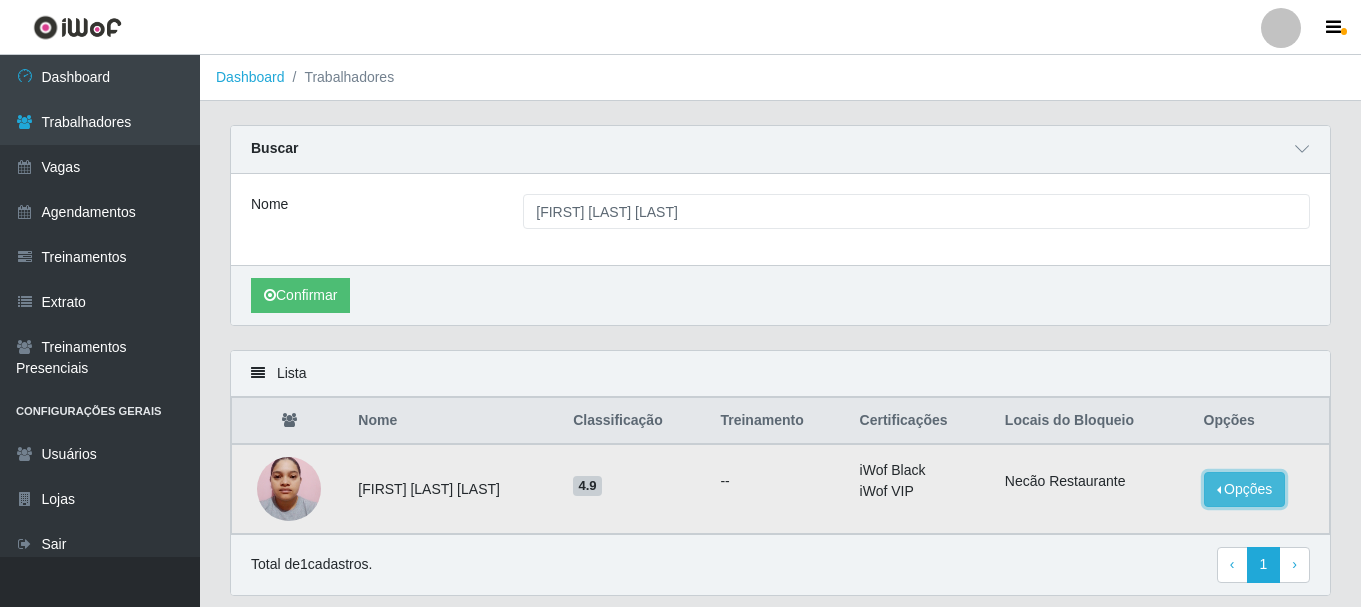 click on "Opções" at bounding box center (1245, 489) 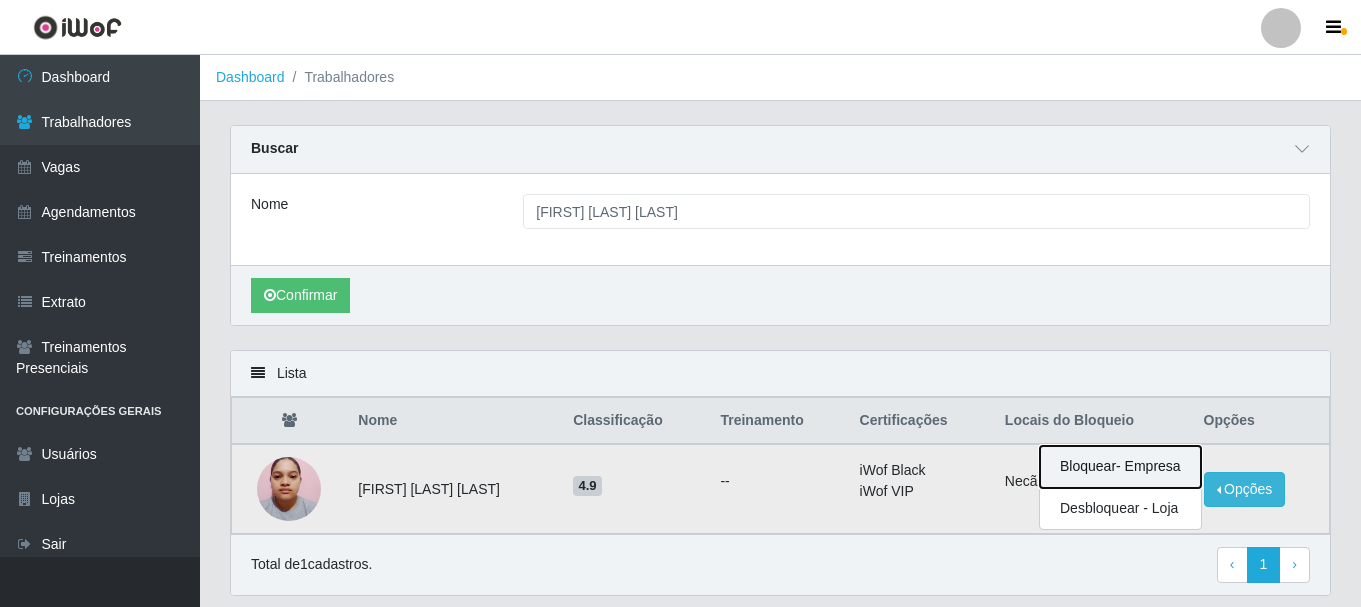 click on "Bloquear  - Empresa" at bounding box center (1120, 467) 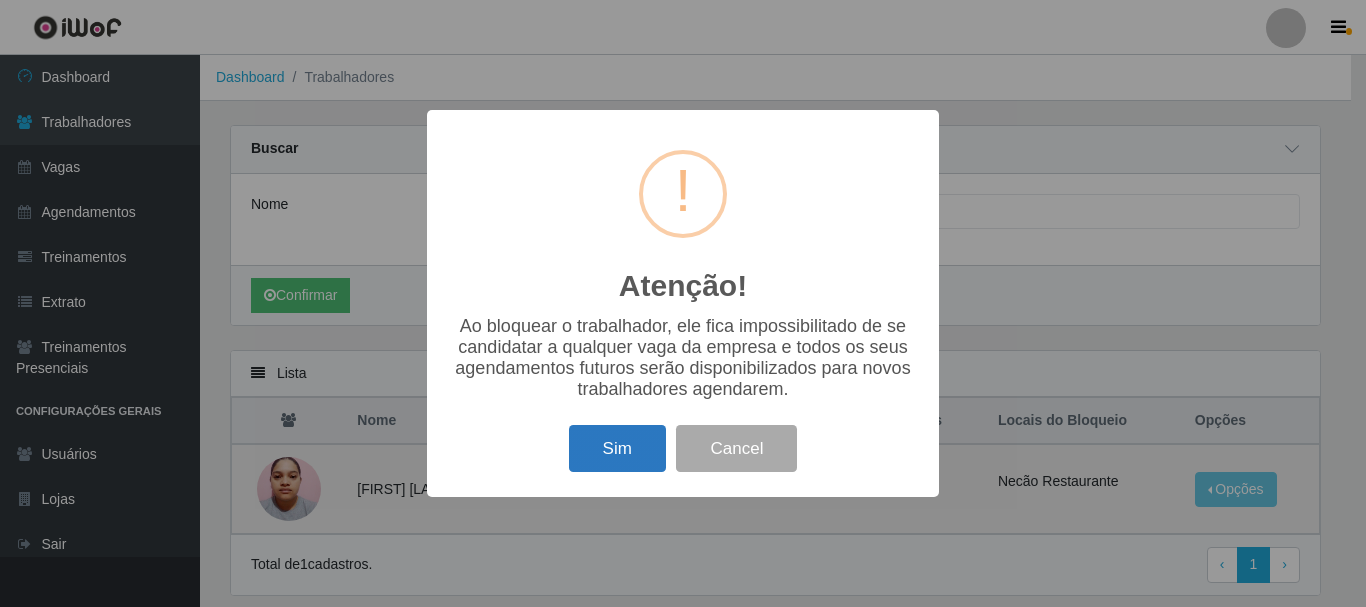 click on "Sim" at bounding box center (617, 448) 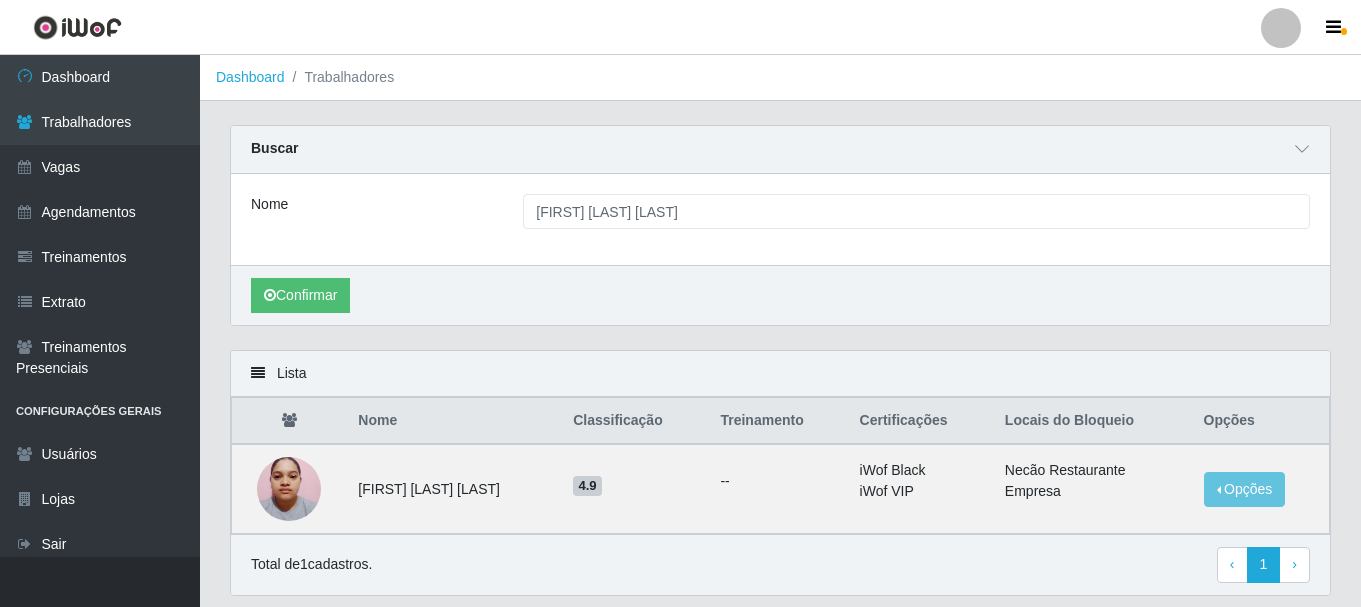 scroll, scrollTop: 64, scrollLeft: 0, axis: vertical 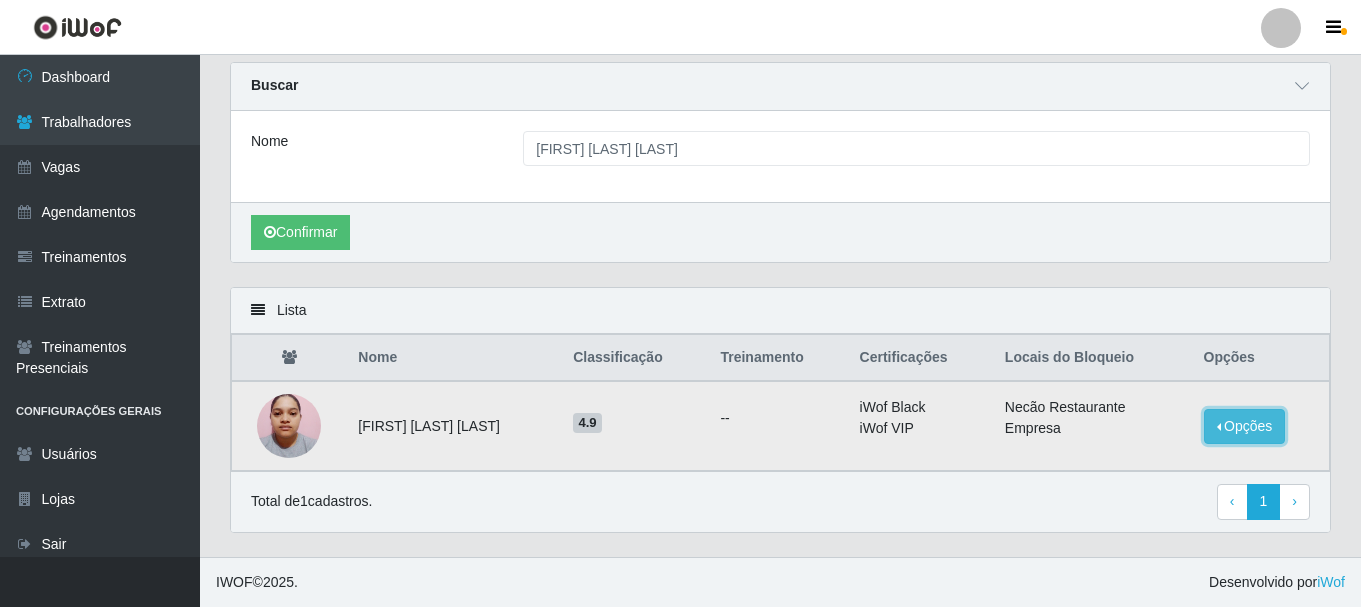 click on "Opções" at bounding box center [1245, 426] 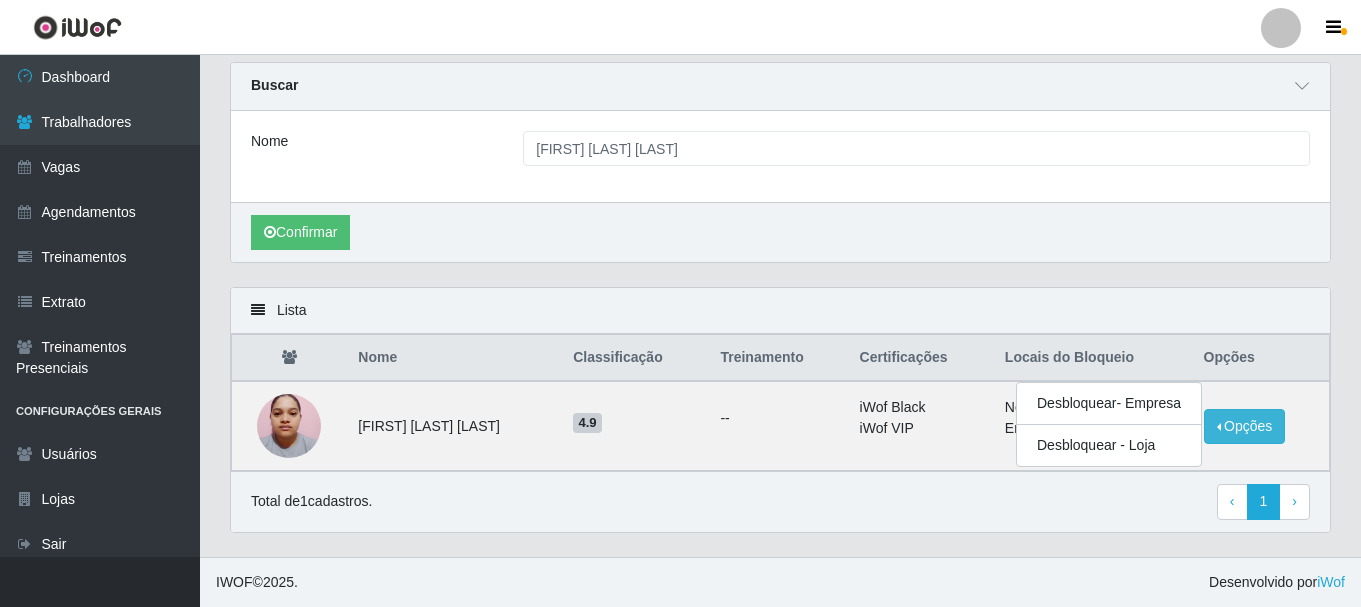 click on "Confirmar" at bounding box center (780, 232) 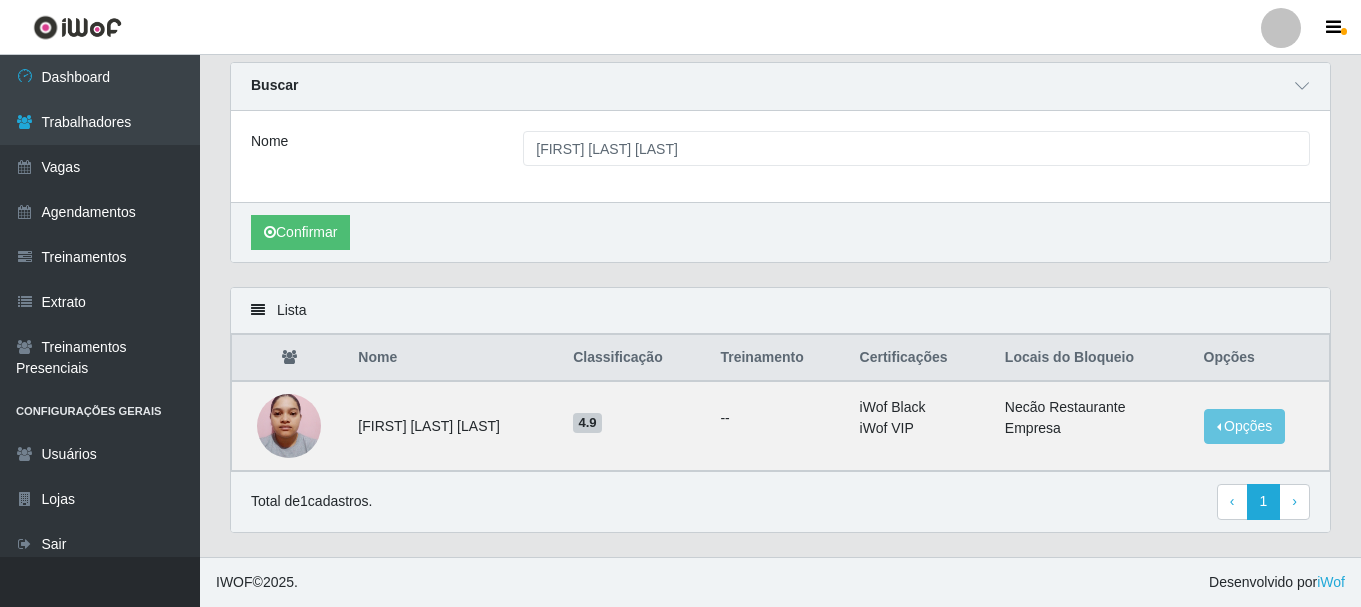 scroll, scrollTop: 0, scrollLeft: 0, axis: both 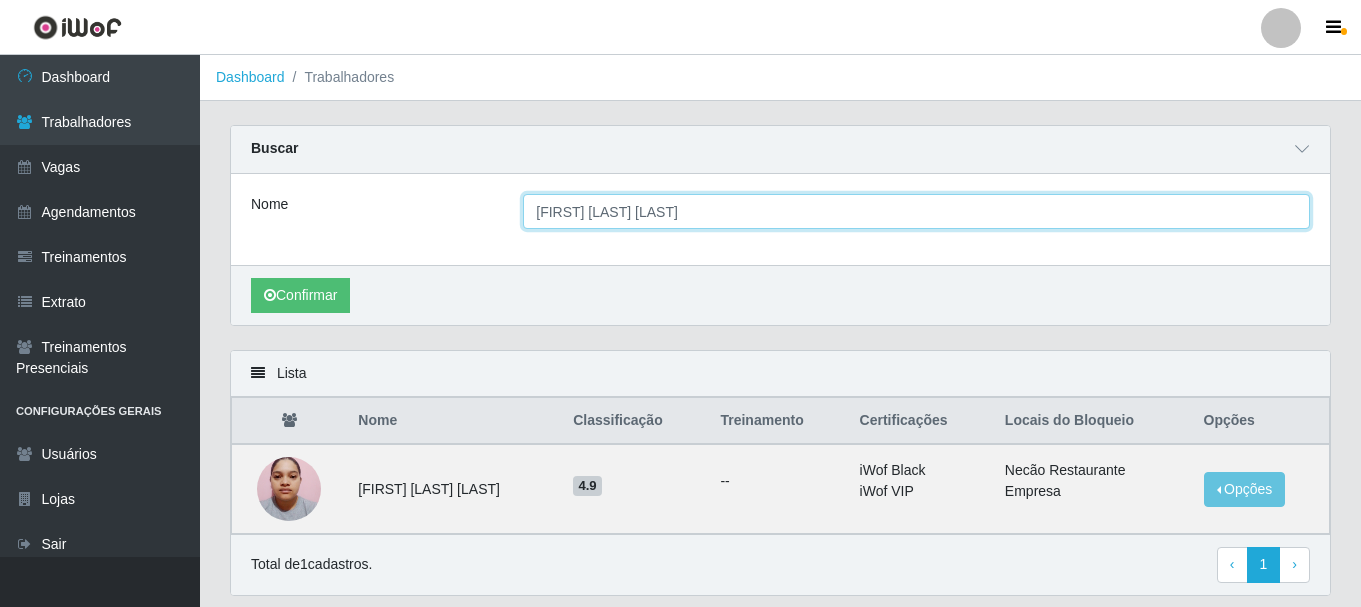 click on "[FIRST] [LAST] da [LAST]" at bounding box center [916, 211] 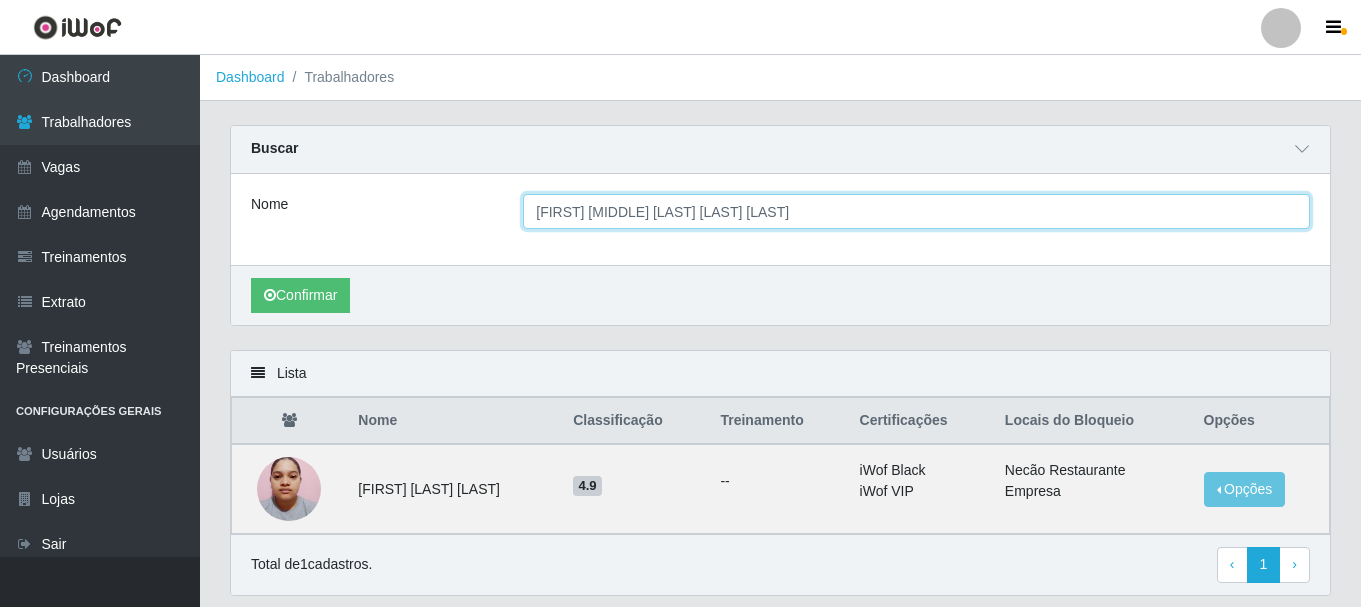 type on "[FIRST] [LAST] [LAST] [LAST]" 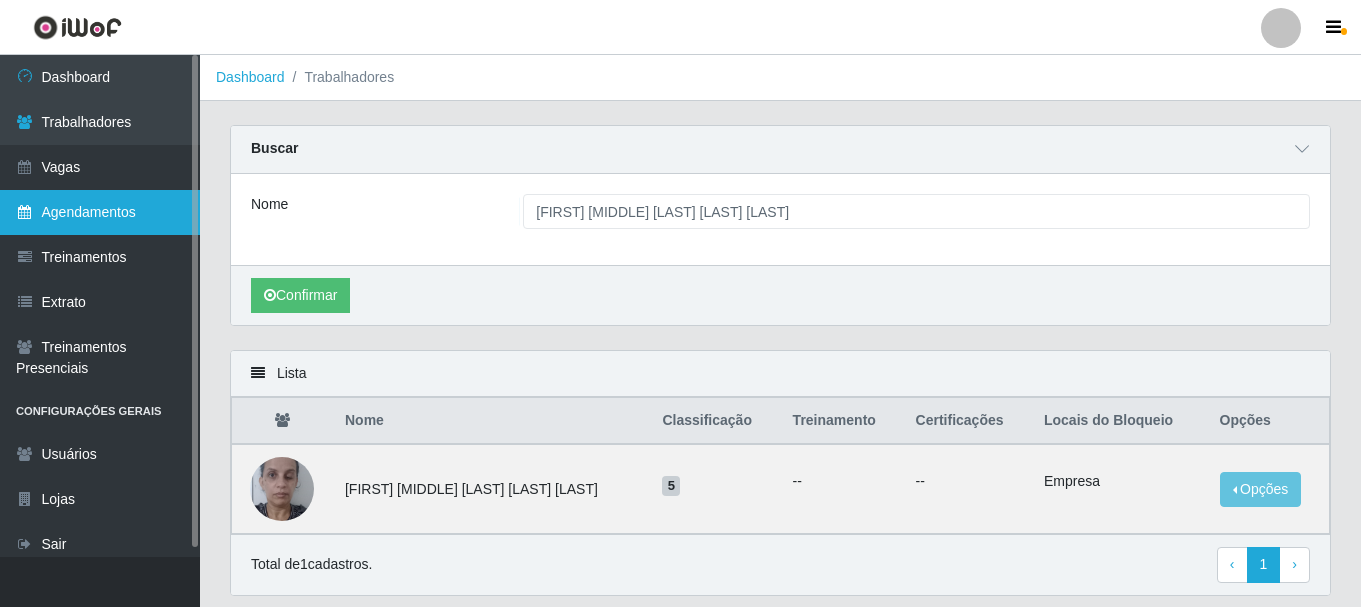 click on "Agendamentos" at bounding box center (100, 212) 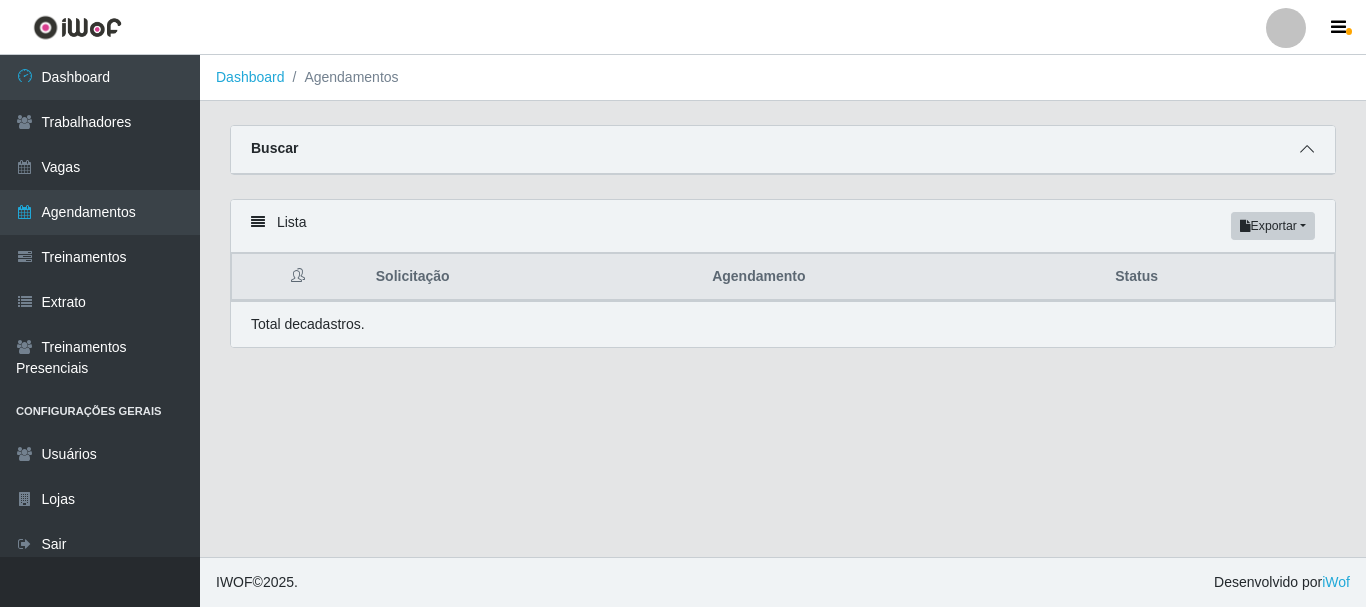 click at bounding box center (1307, 149) 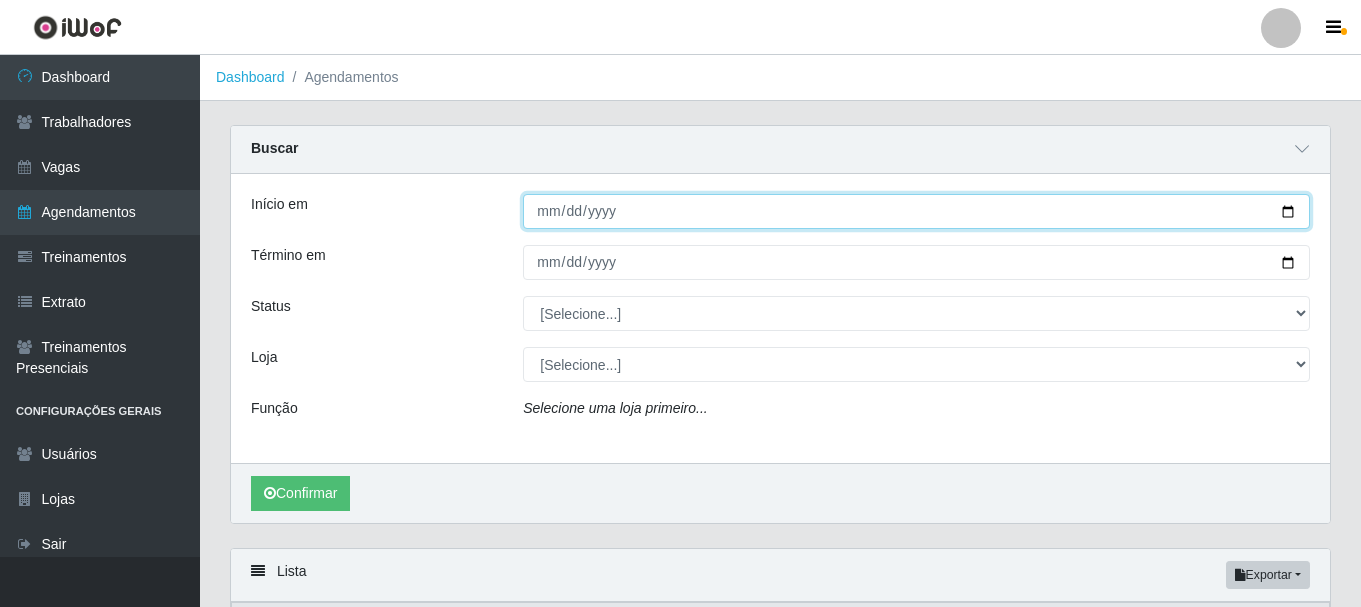 click on "Início em" at bounding box center (916, 211) 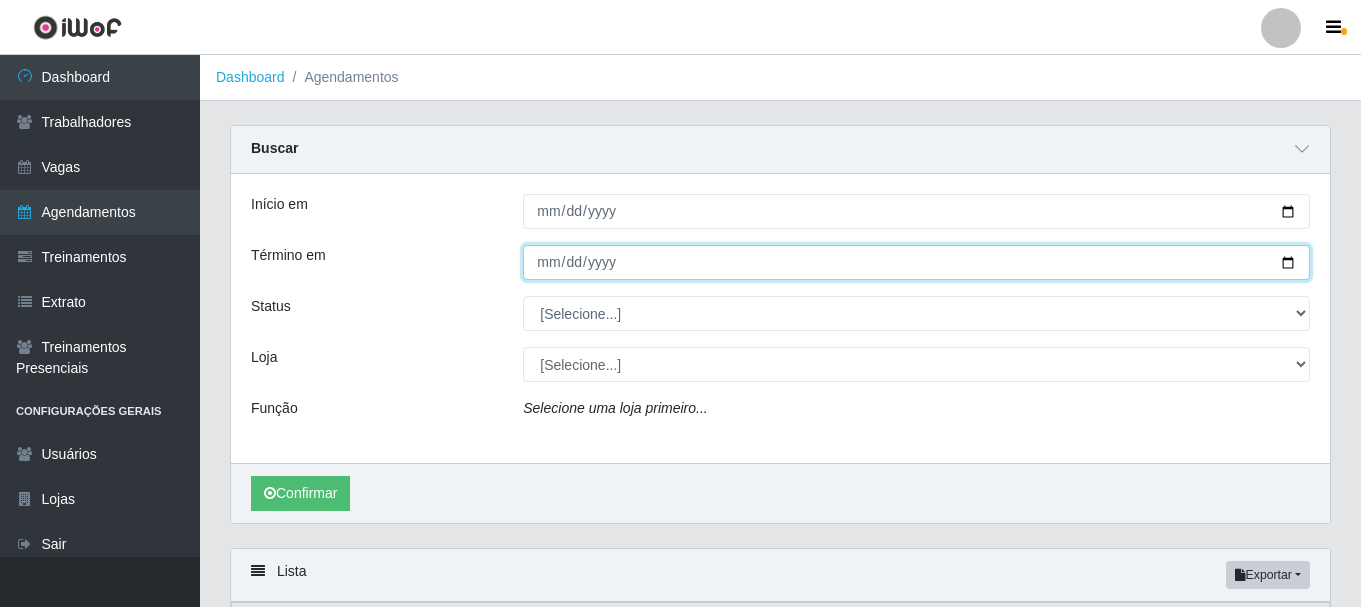 click on "Término em" at bounding box center [916, 262] 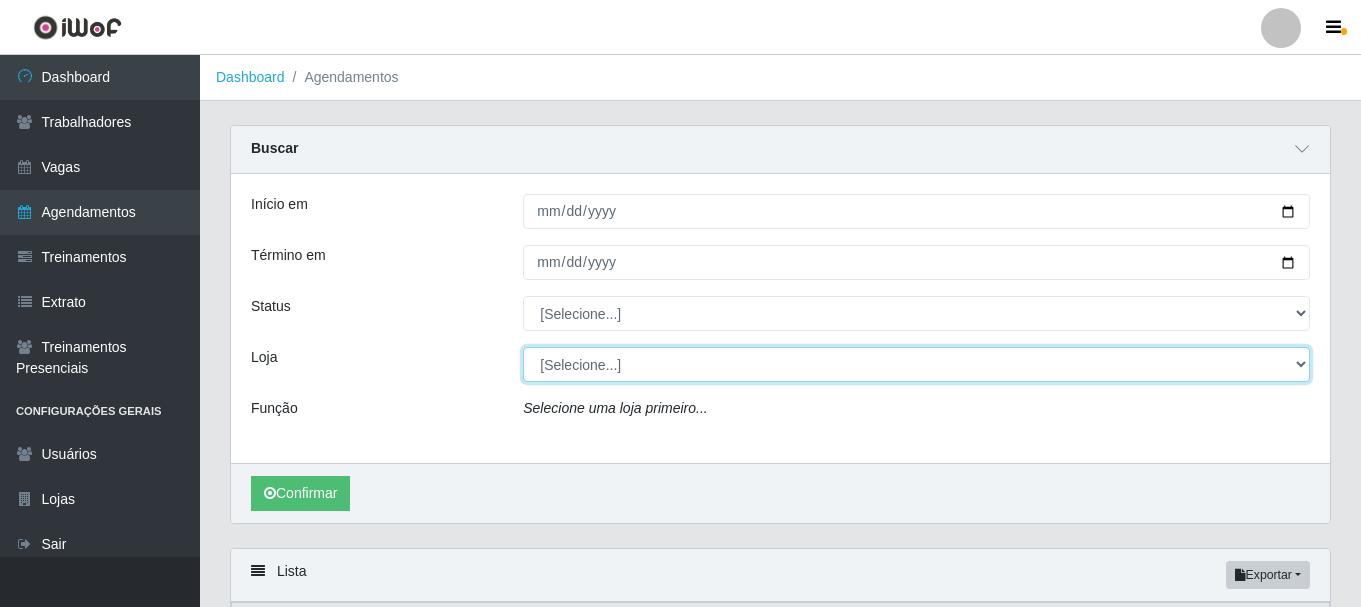 click on "[Selecione...] Necão Restaurante" at bounding box center [916, 364] 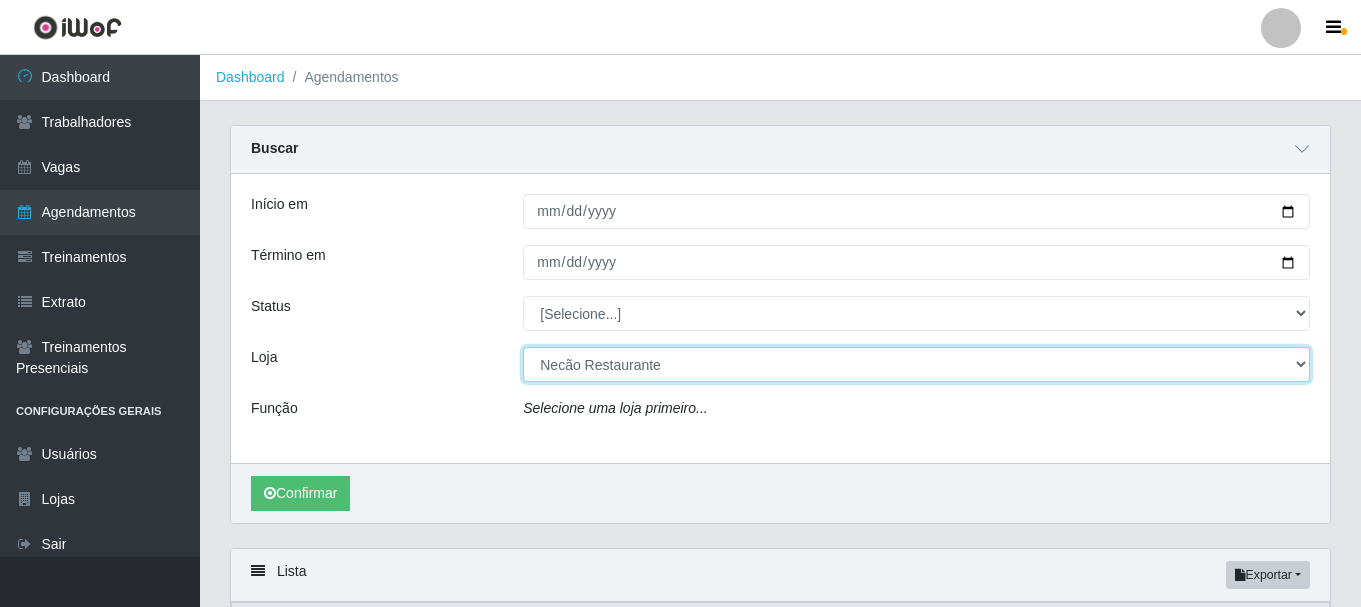 click on "[Selecione...] Necão Restaurante" at bounding box center [916, 364] 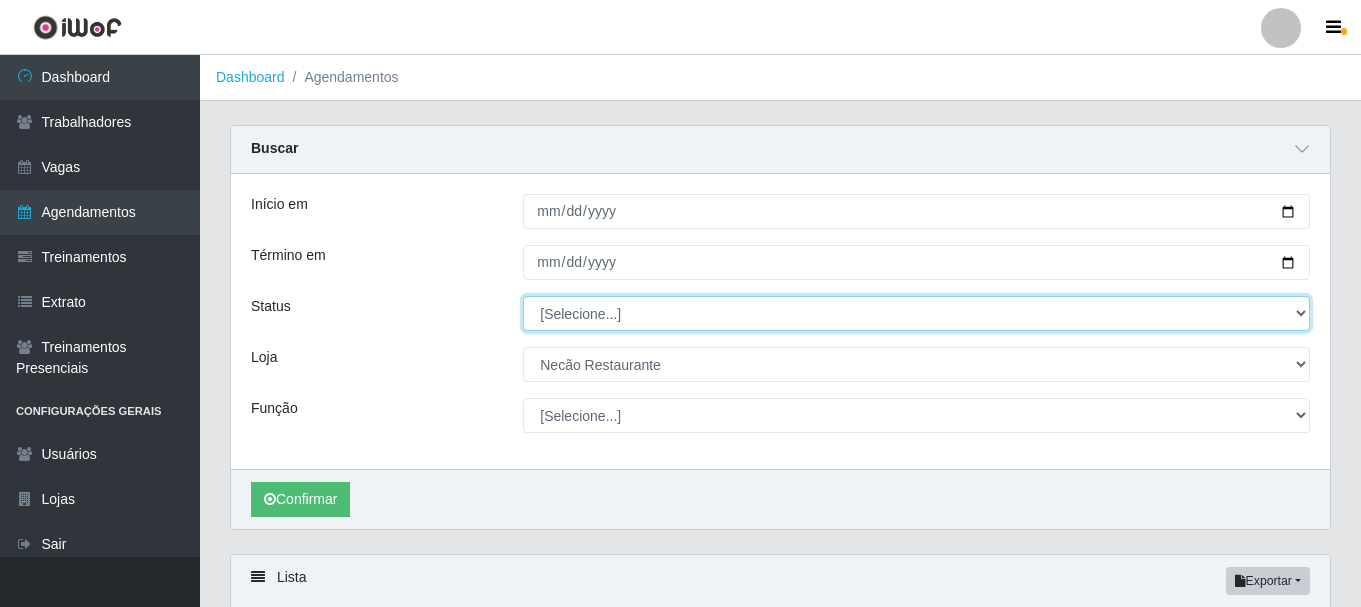 click on "[Selecione...] AGENDADO AGUARDANDO LIBERAR EM ANDAMENTO EM REVISÃO FINALIZADO CANCELADO FALTA" at bounding box center (916, 313) 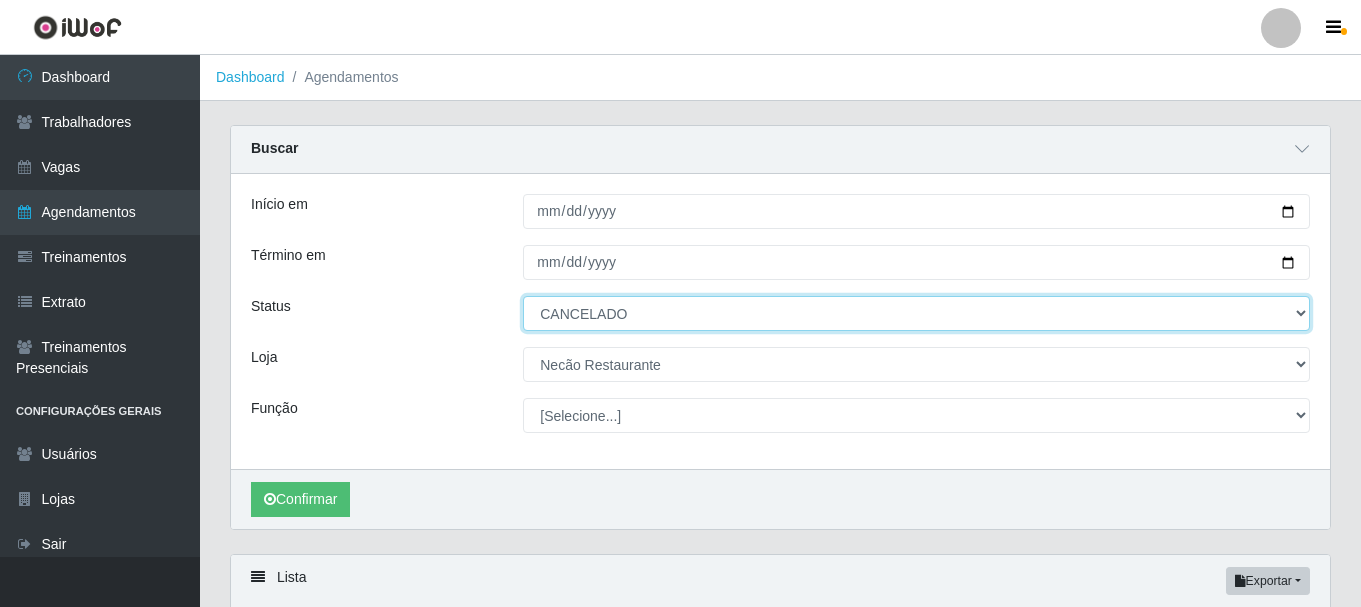 click on "[Selecione...] AGENDADO AGUARDANDO LIBERAR EM ANDAMENTO EM REVISÃO FINALIZADO CANCELADO FALTA" at bounding box center (916, 313) 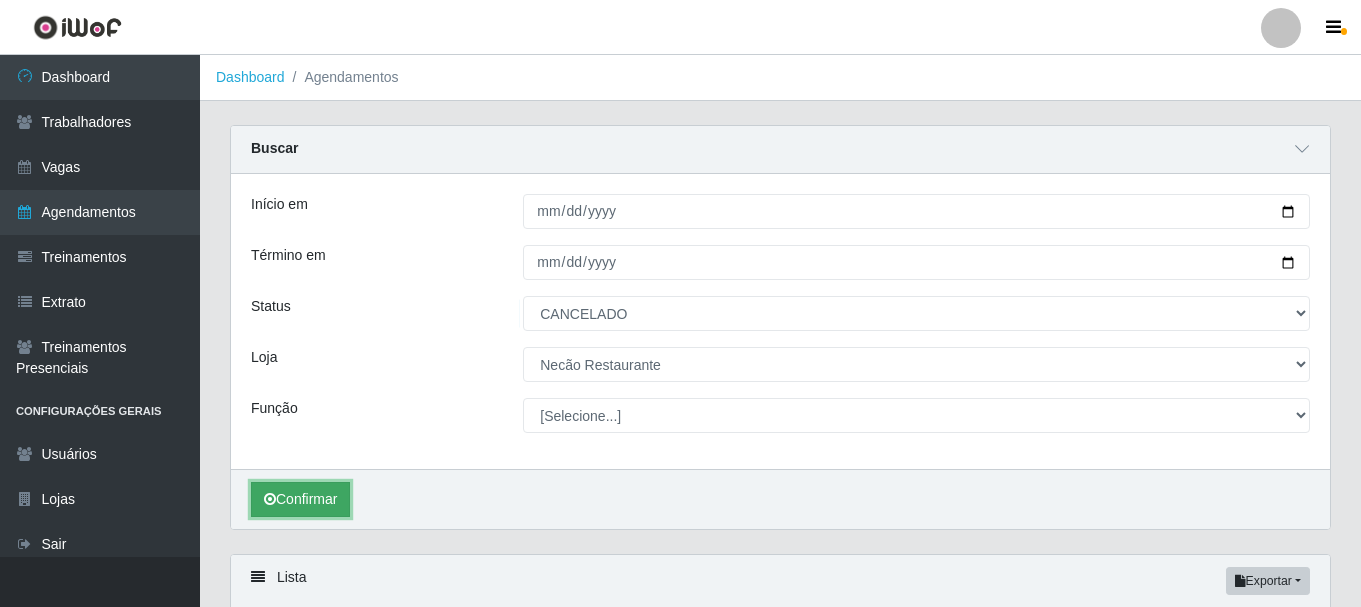 click on "Confirmar" at bounding box center [300, 499] 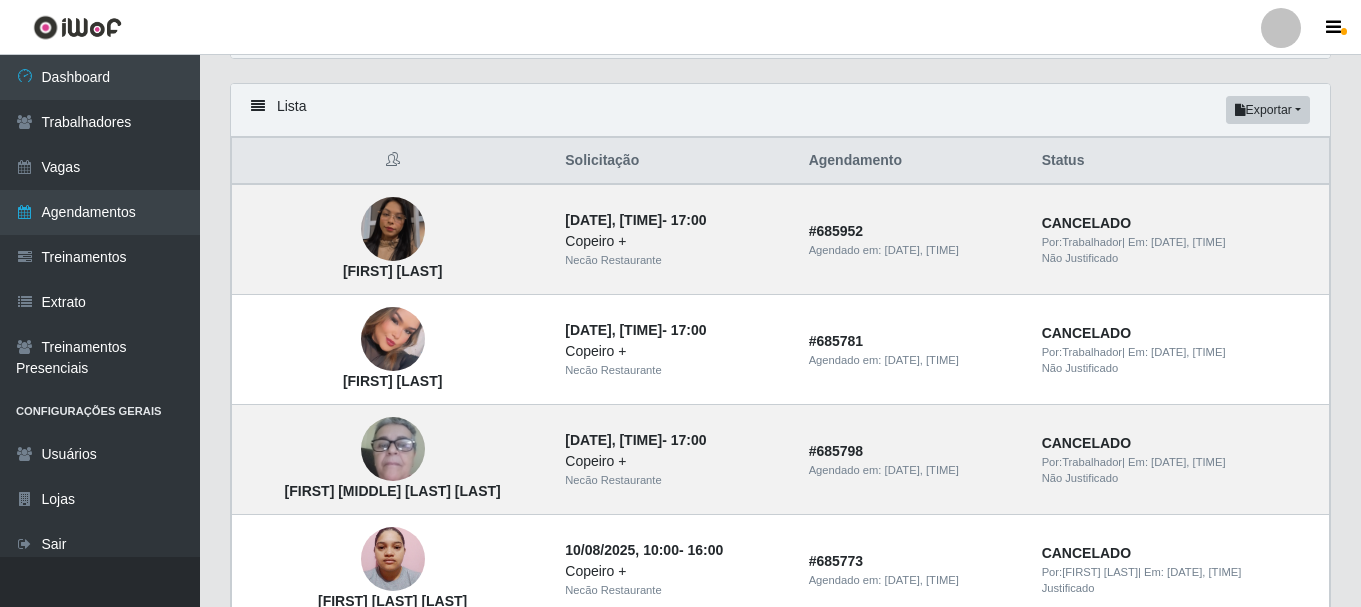 scroll, scrollTop: 571, scrollLeft: 0, axis: vertical 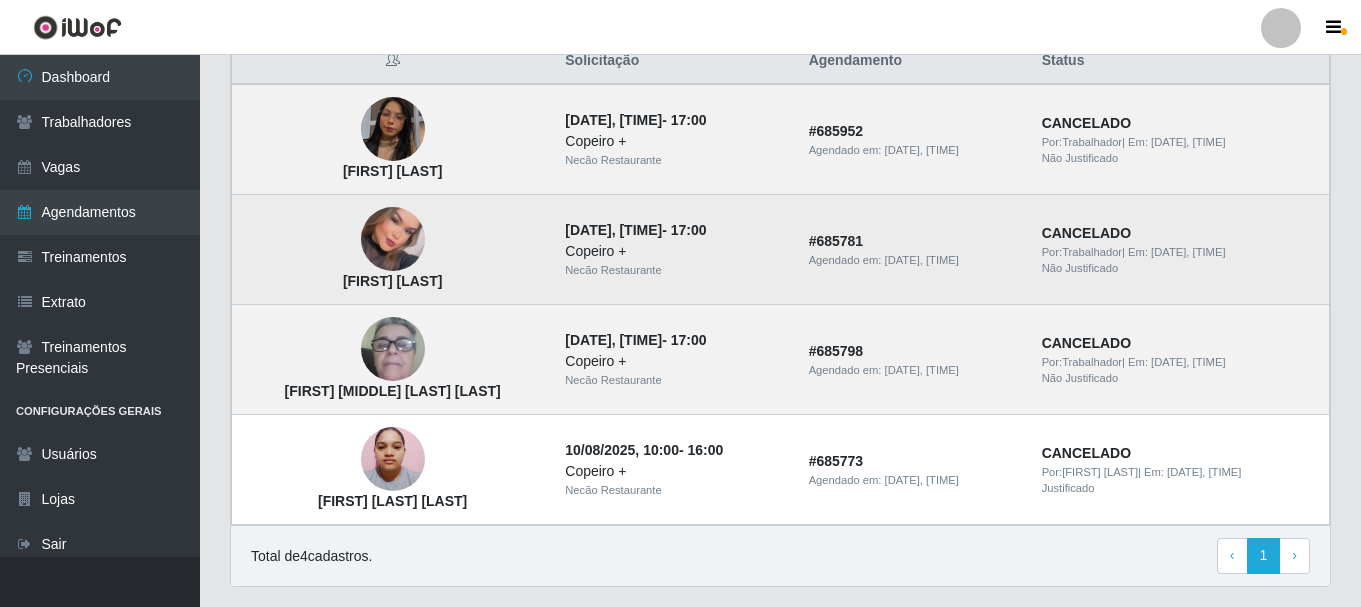 drag, startPoint x: 465, startPoint y: 283, endPoint x: 257, endPoint y: 285, distance: 208.00961 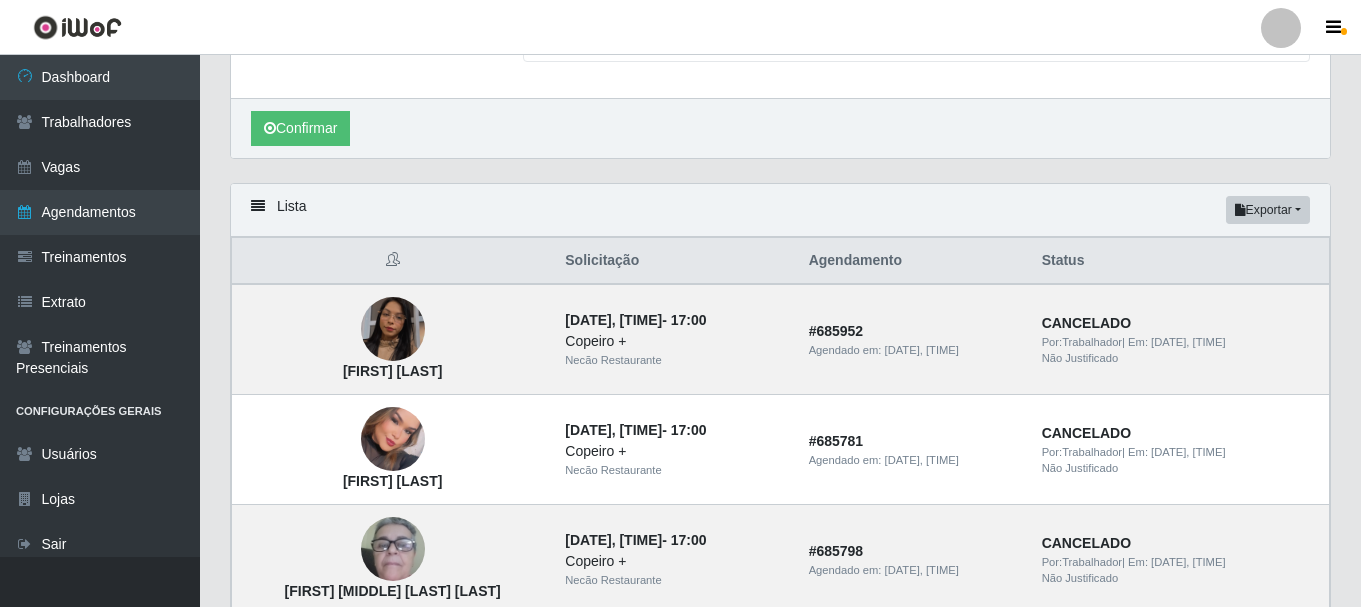 scroll, scrollTop: 0, scrollLeft: 0, axis: both 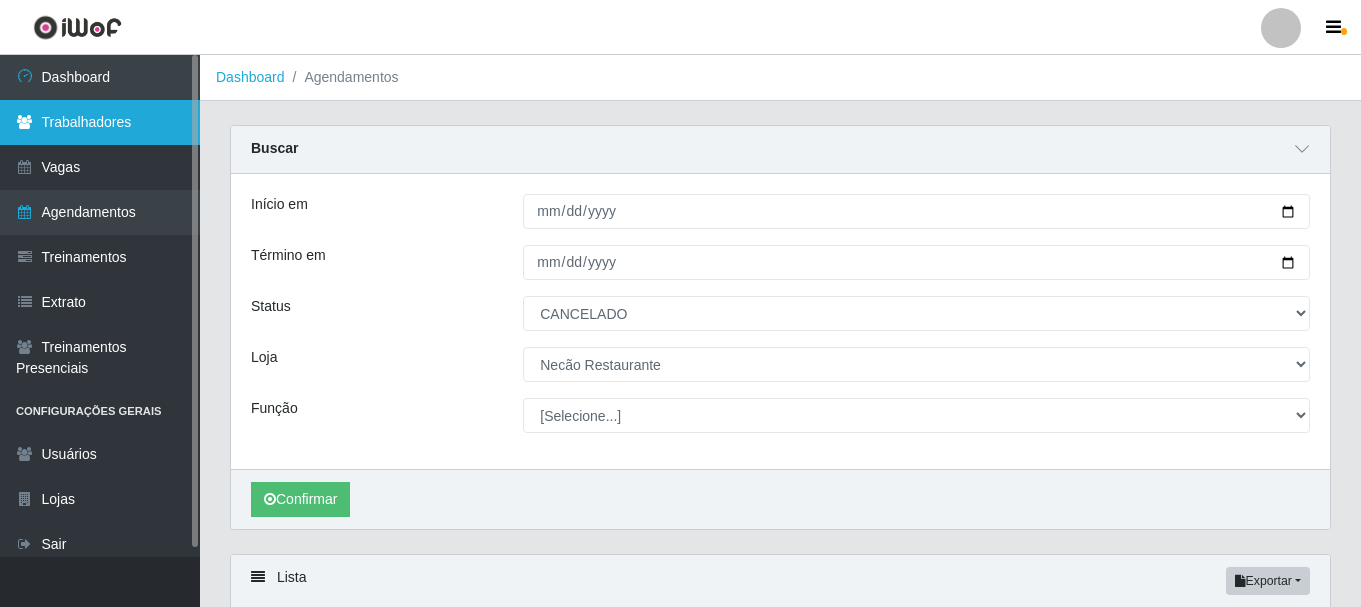 click on "Trabalhadores" at bounding box center (100, 122) 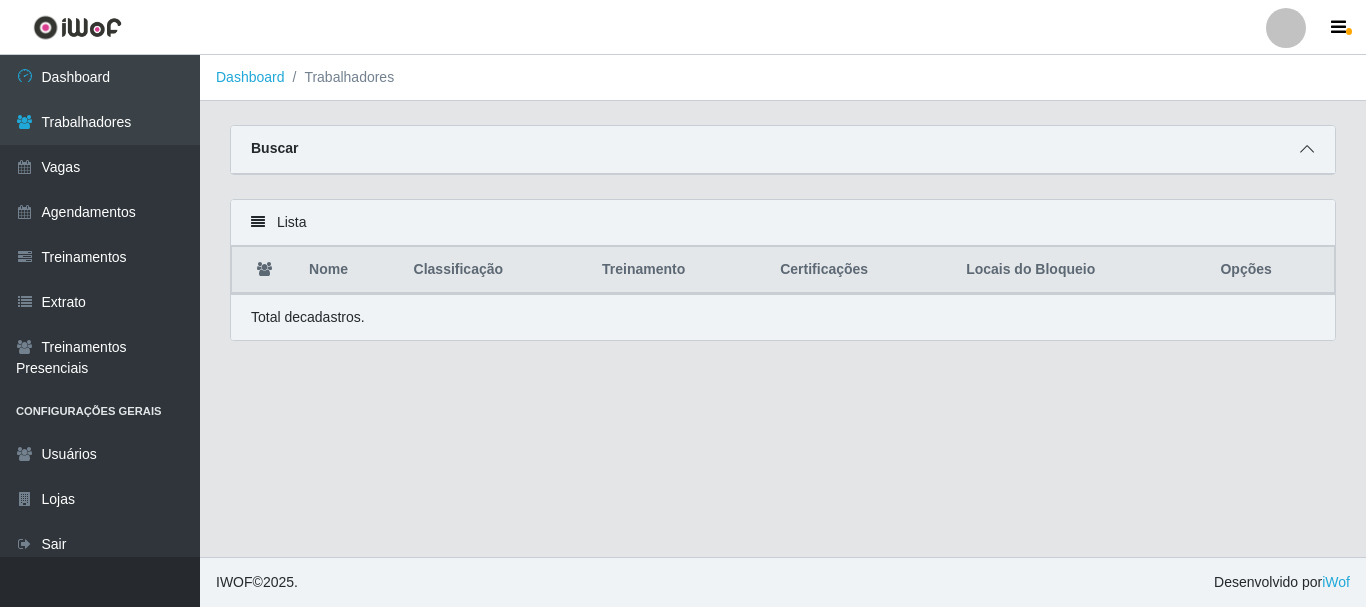 click at bounding box center (1307, 149) 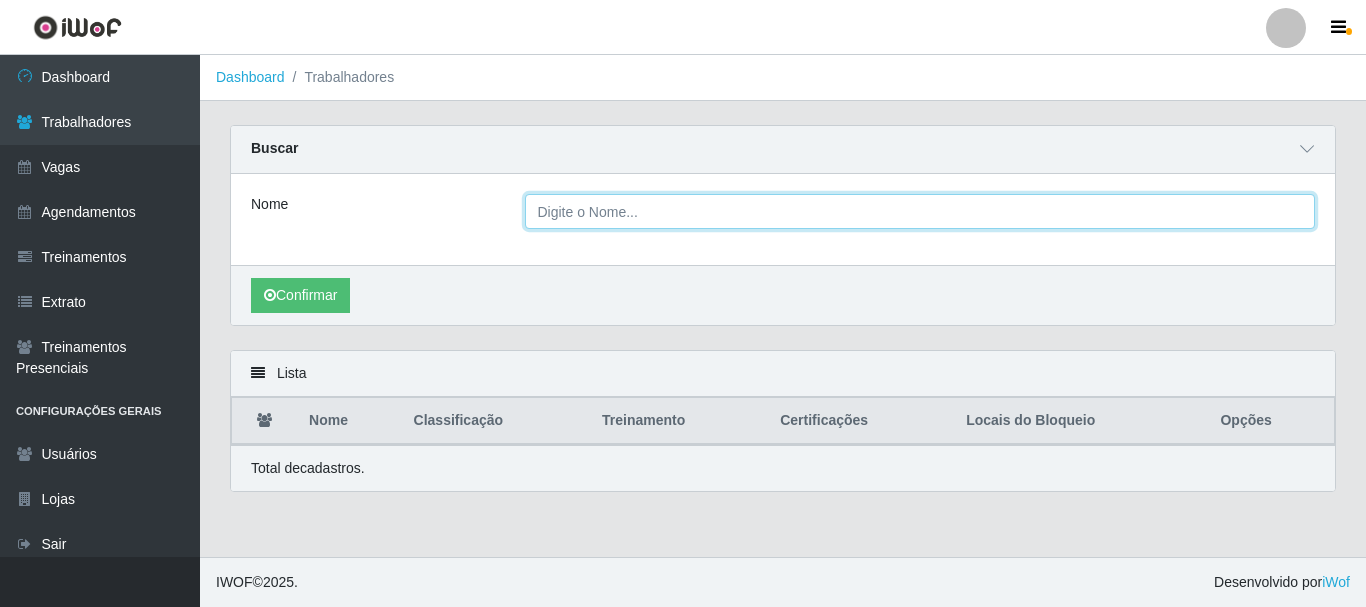 click on "Nome" at bounding box center (920, 211) 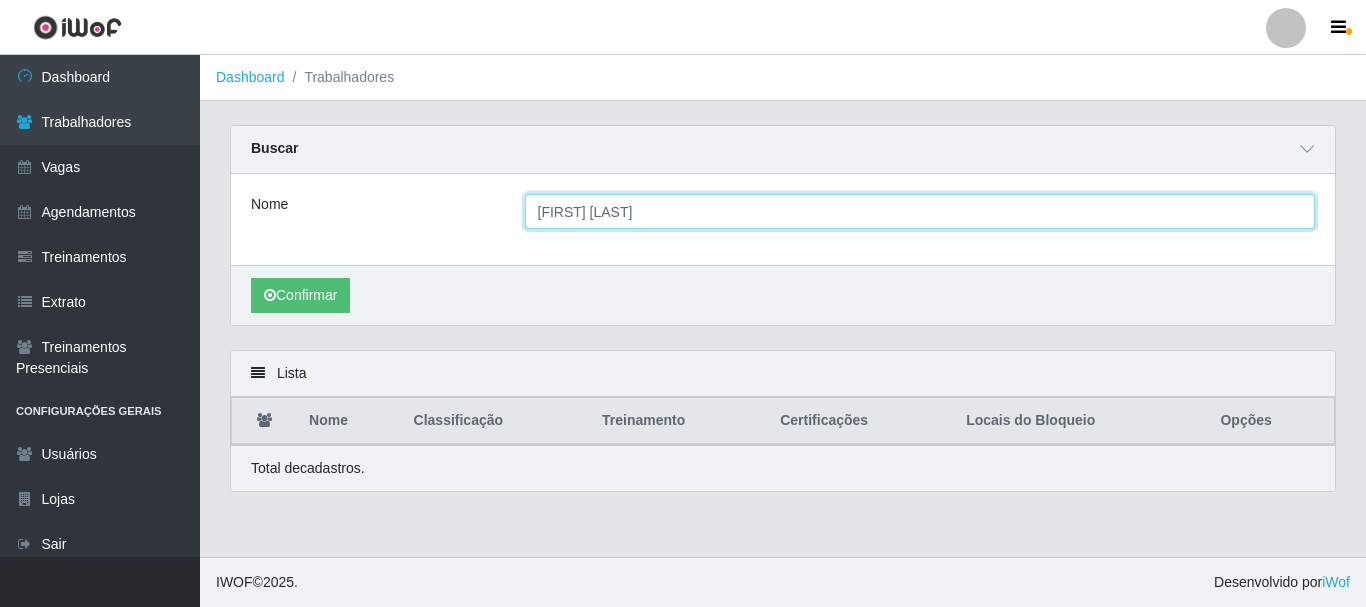 type on "[FIRST] [LAST] [LAST]" 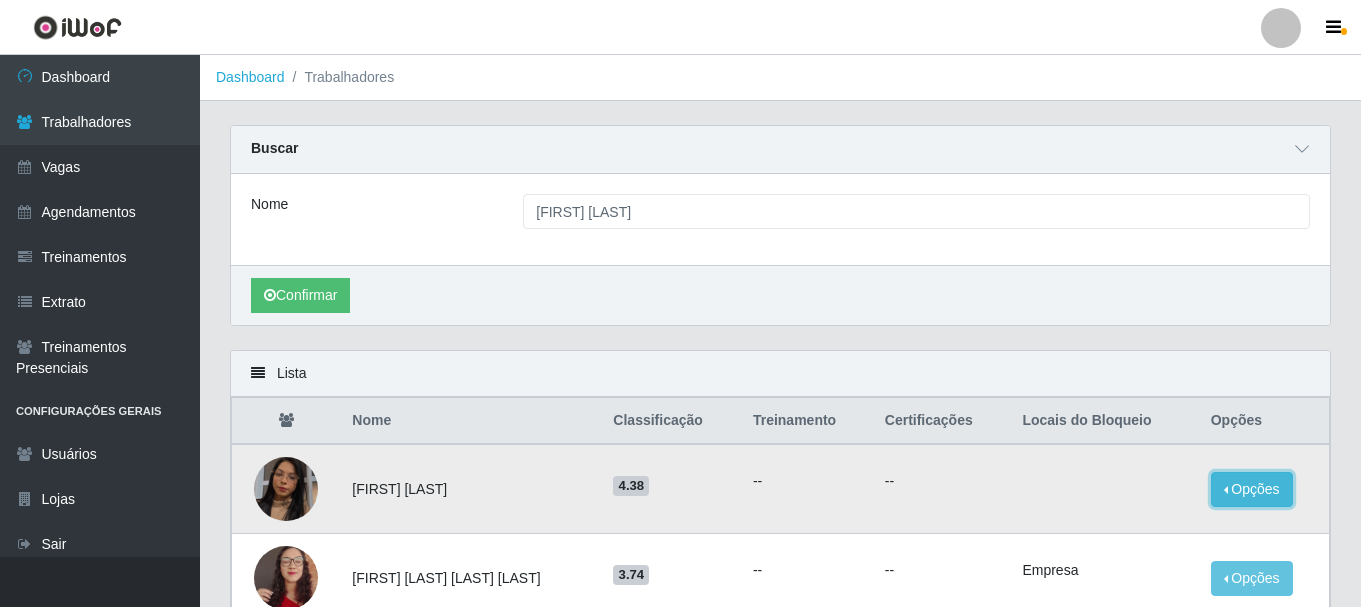 click on "Opções" at bounding box center (1252, 489) 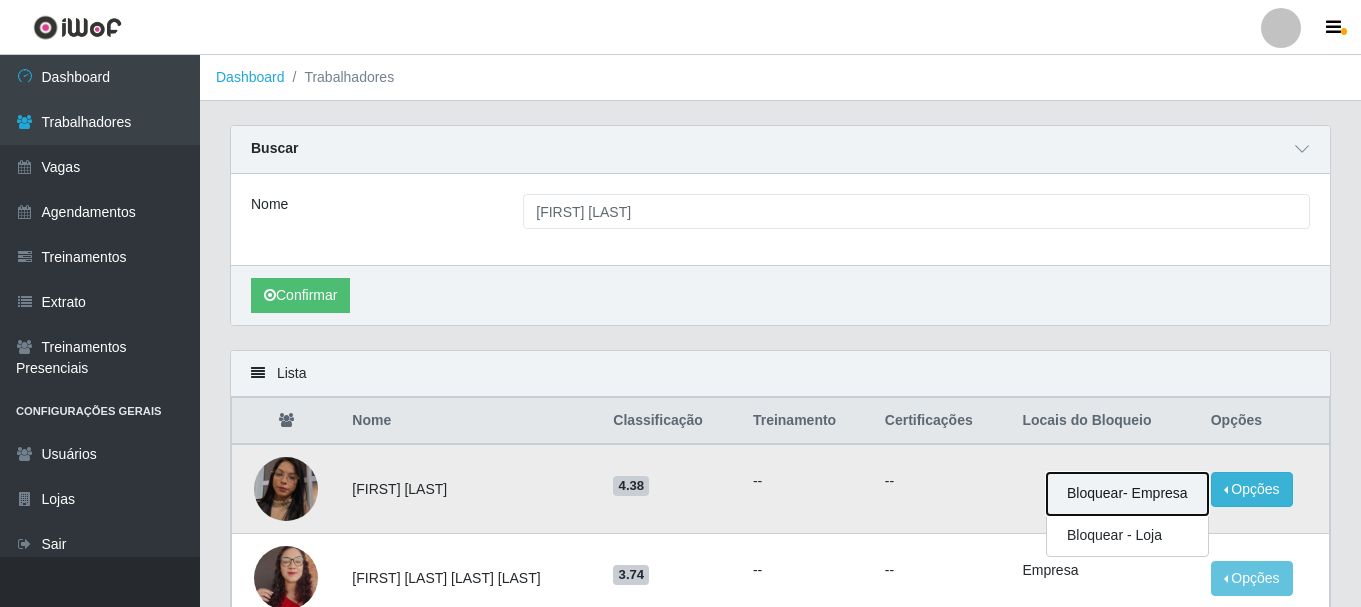 click on "Bloquear  - Empresa" at bounding box center [1127, 494] 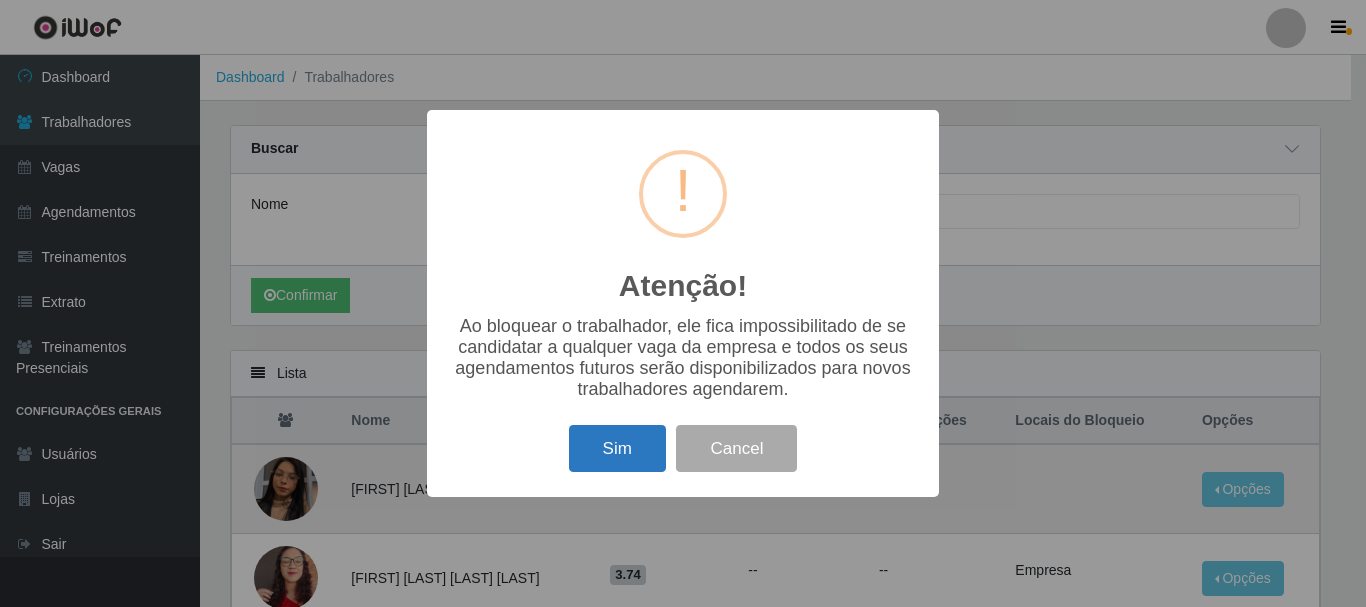 click on "Sim" at bounding box center (617, 448) 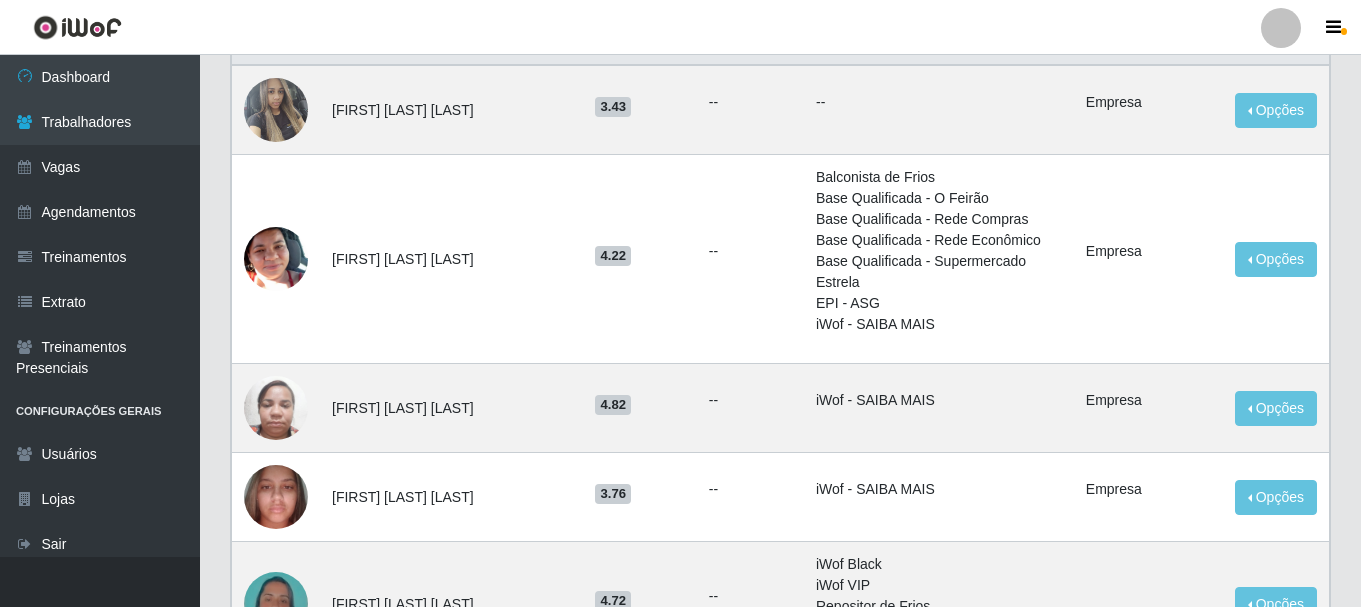 scroll, scrollTop: 0, scrollLeft: 0, axis: both 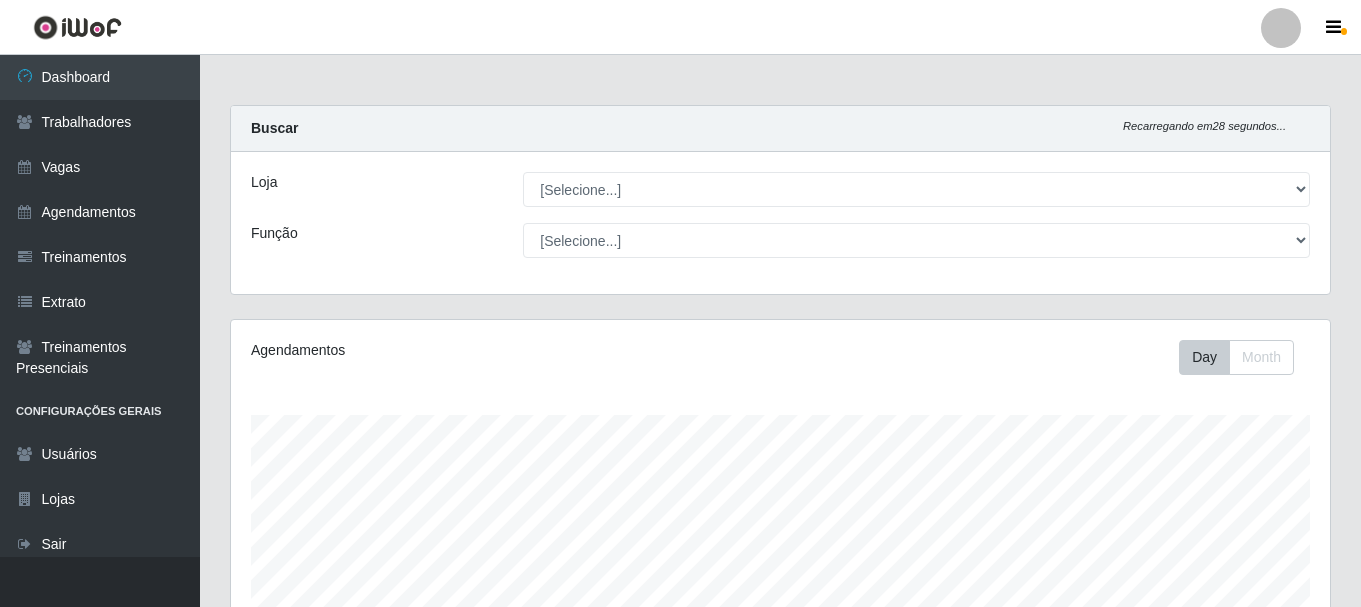 select on "[NUMBER]" 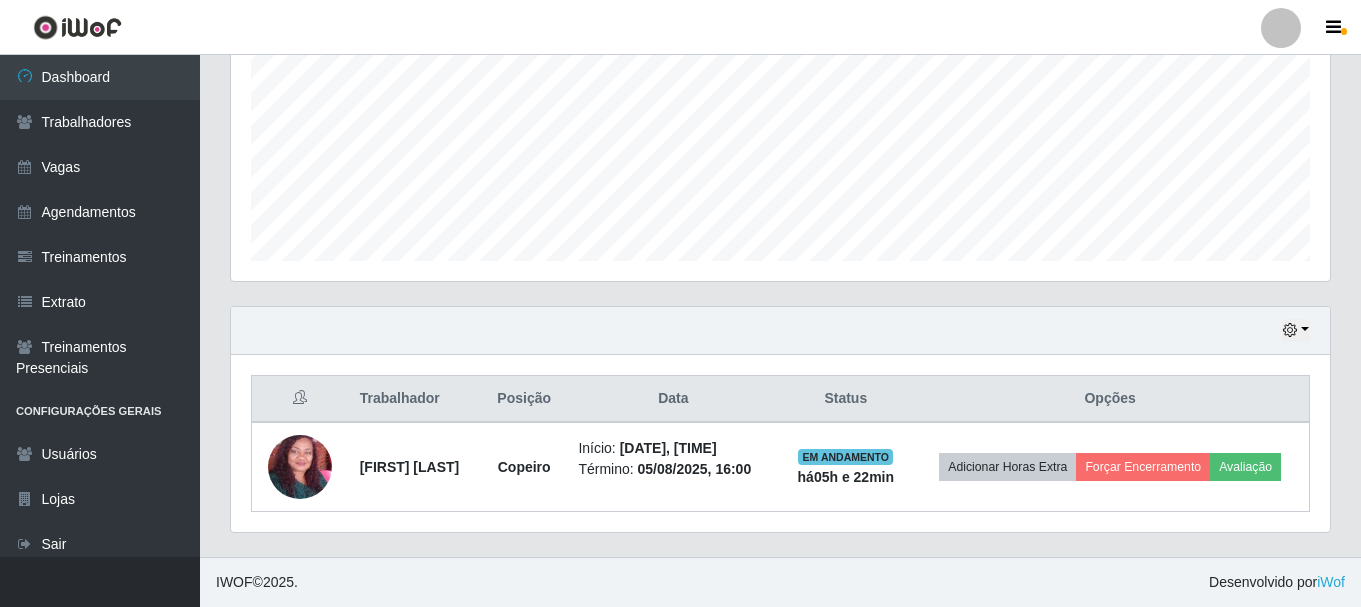 scroll, scrollTop: 999585, scrollLeft: 998901, axis: both 